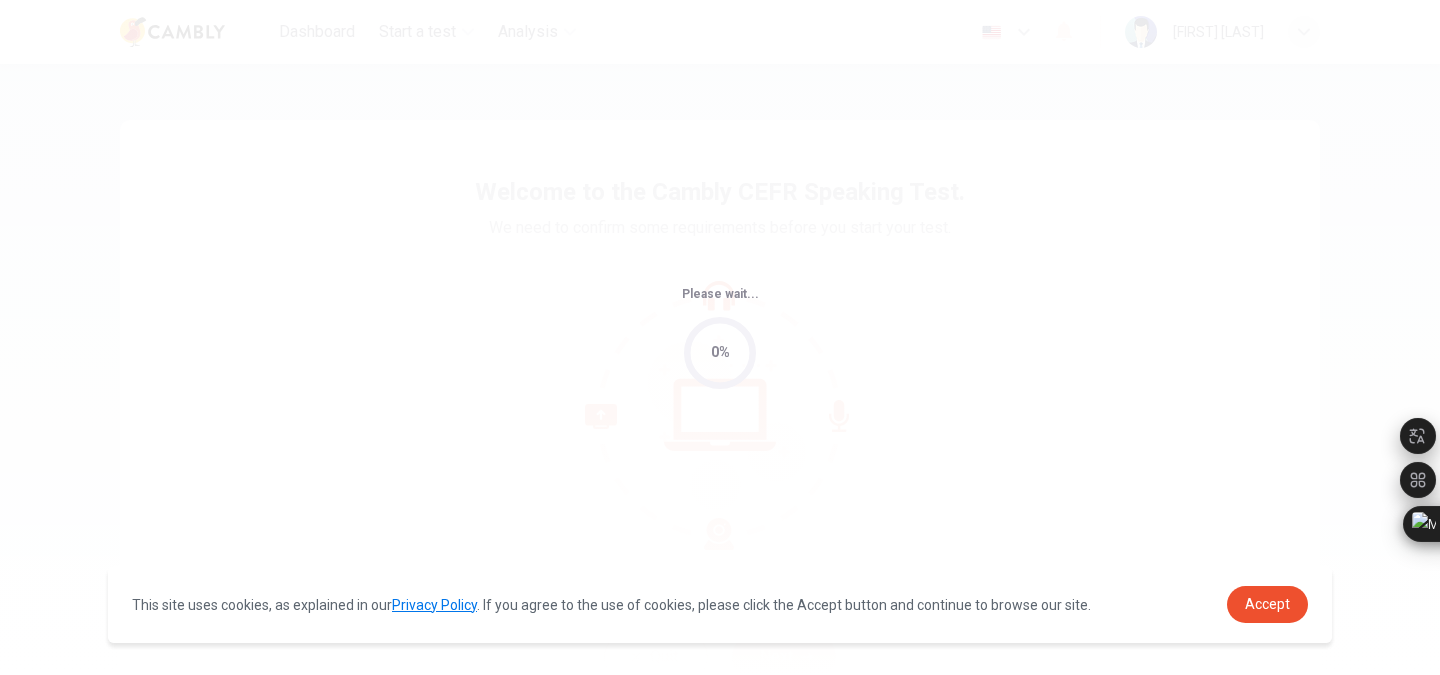 scroll, scrollTop: 0, scrollLeft: 0, axis: both 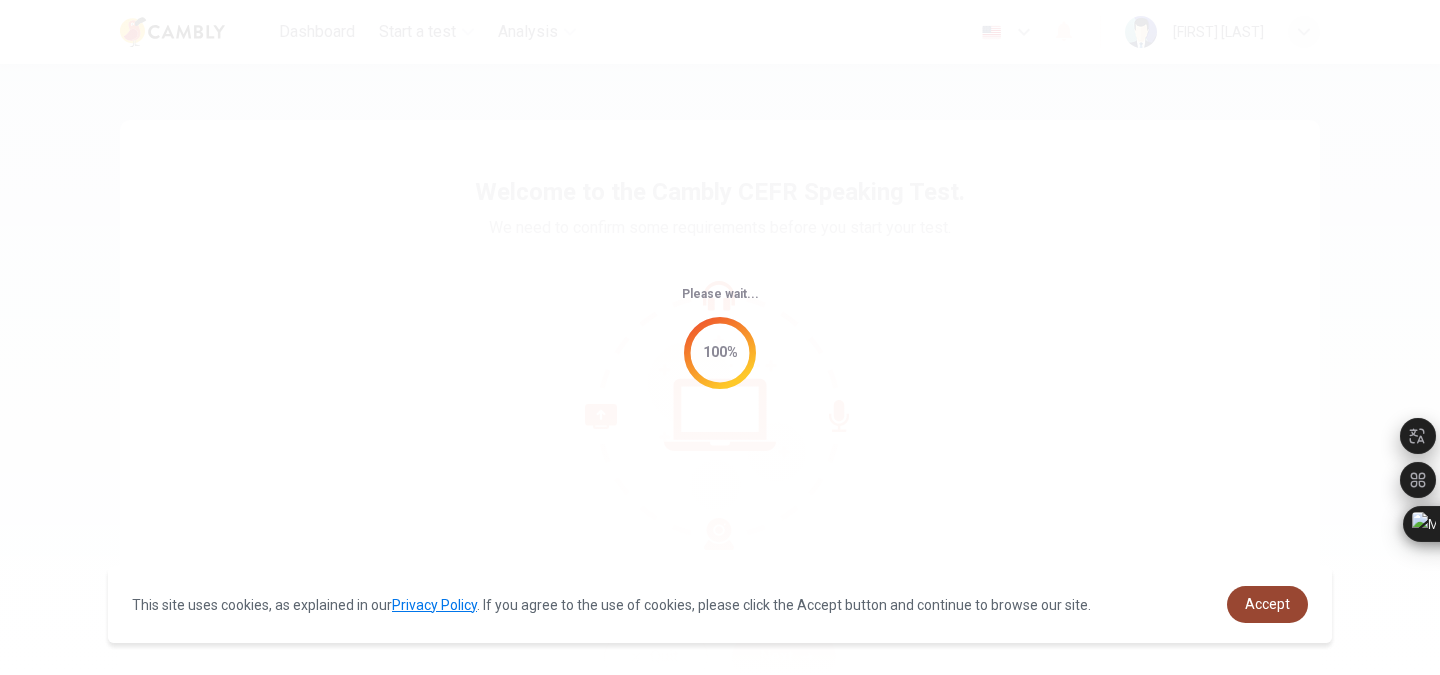 click on "Accept" at bounding box center [1267, 604] 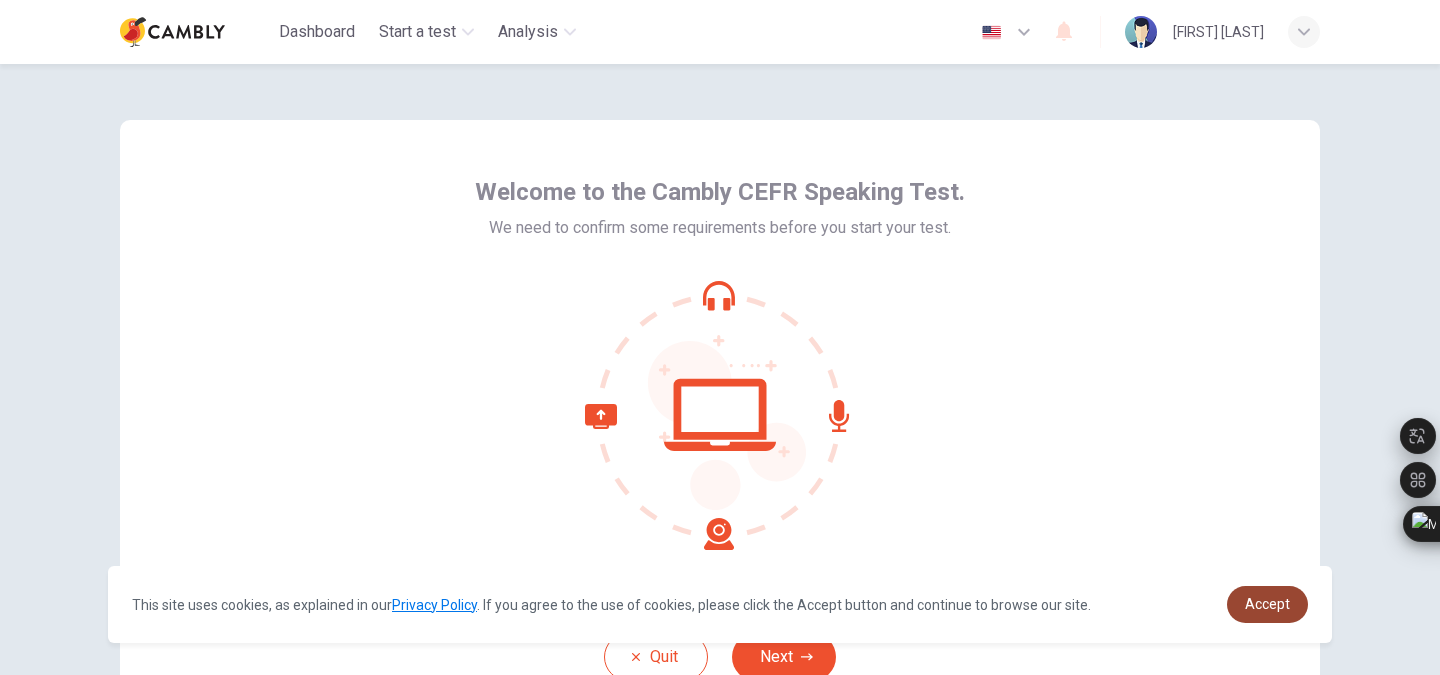 click on "Accept" at bounding box center [1267, 604] 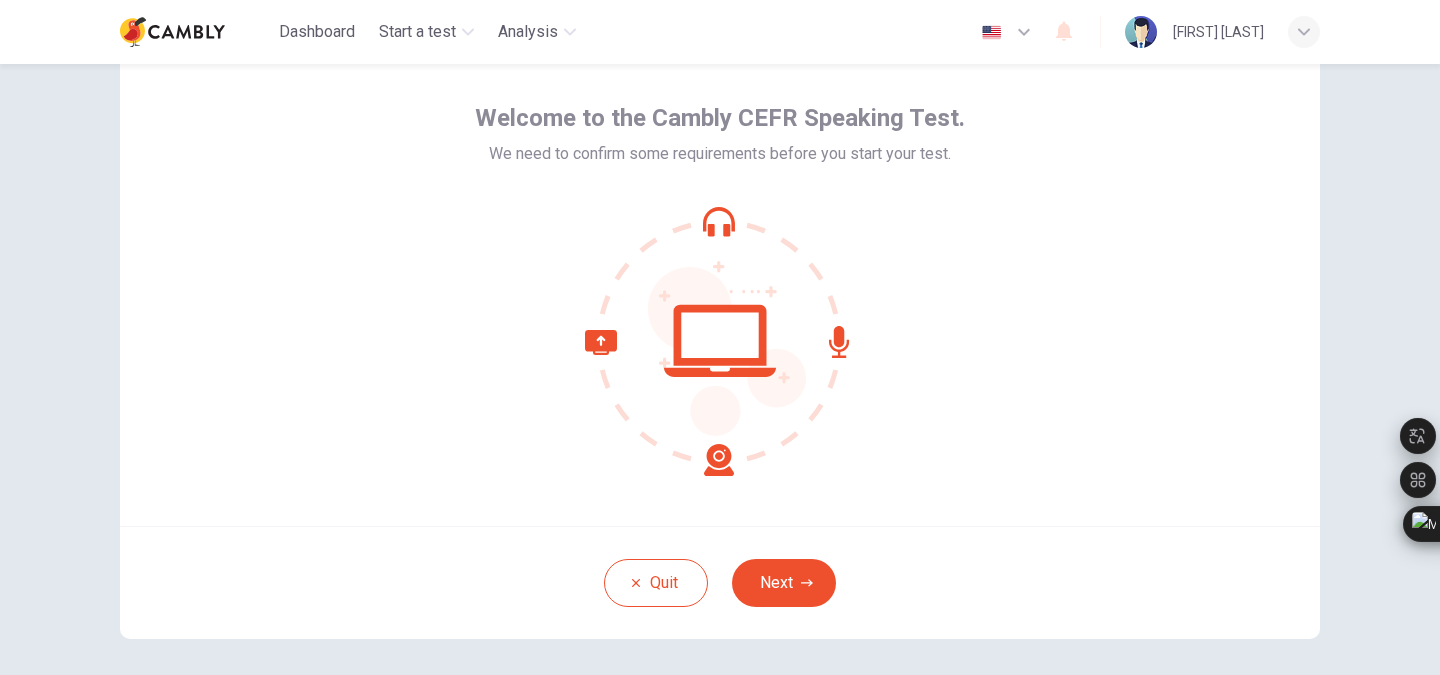 scroll, scrollTop: 72, scrollLeft: 0, axis: vertical 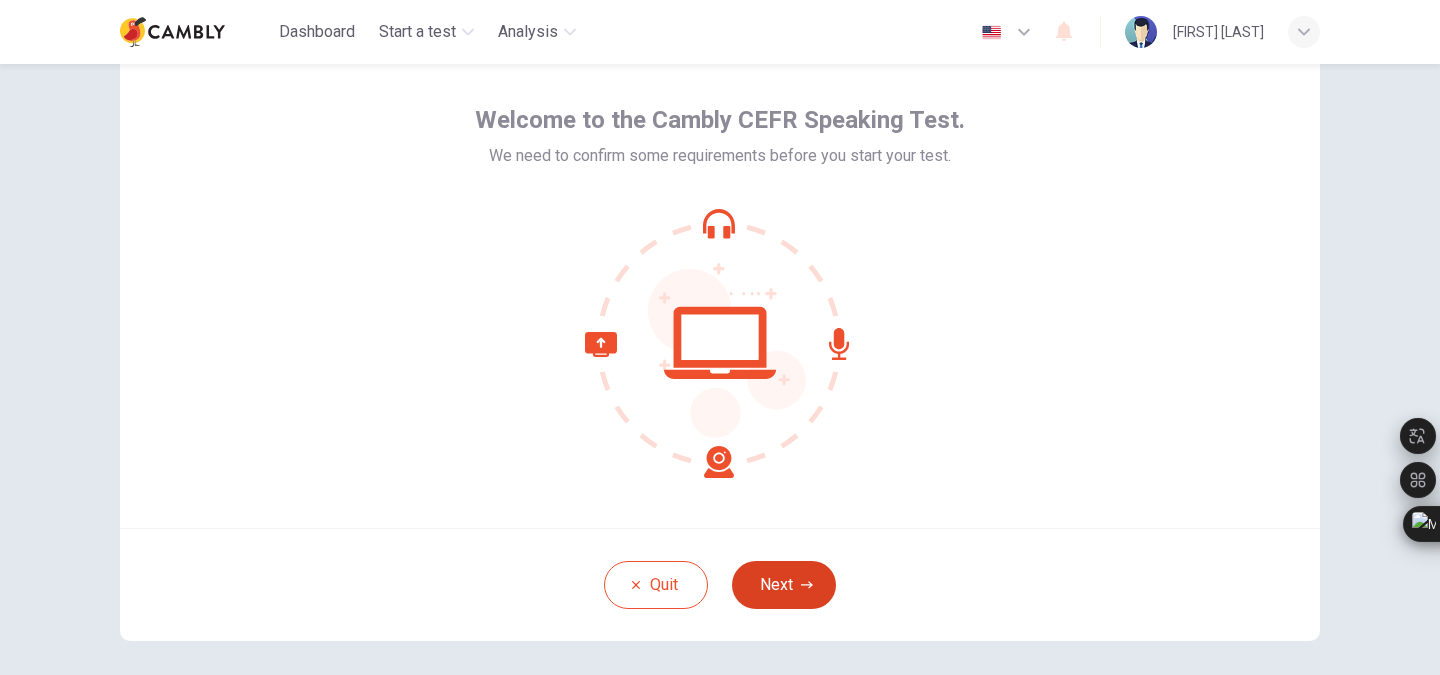 click on "Next" at bounding box center (784, 585) 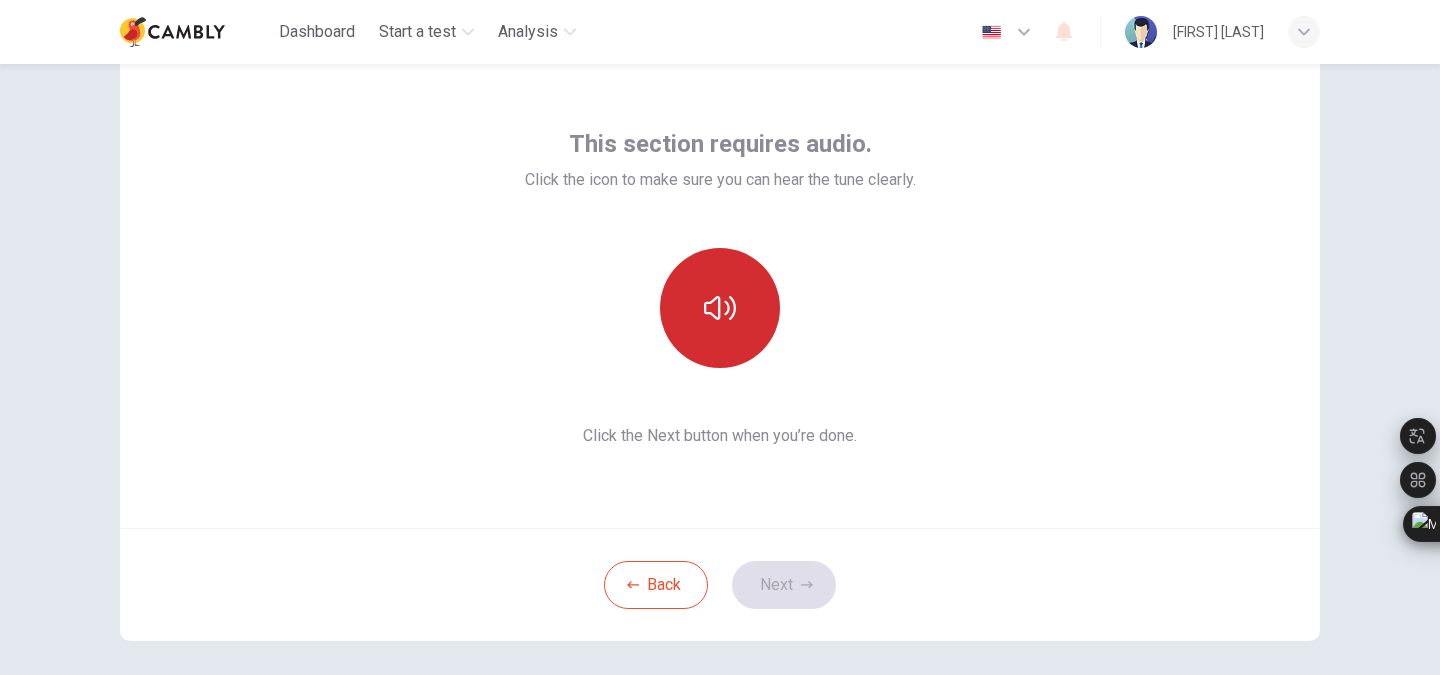 click 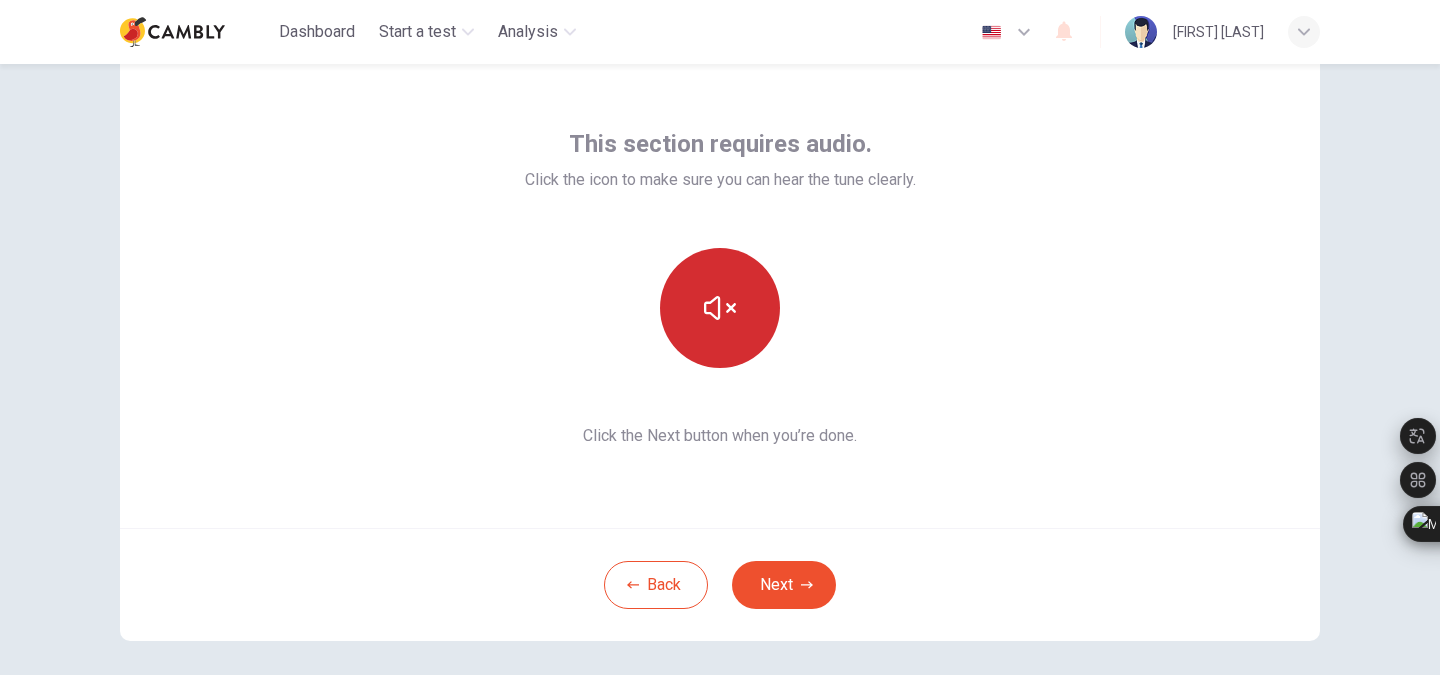 click 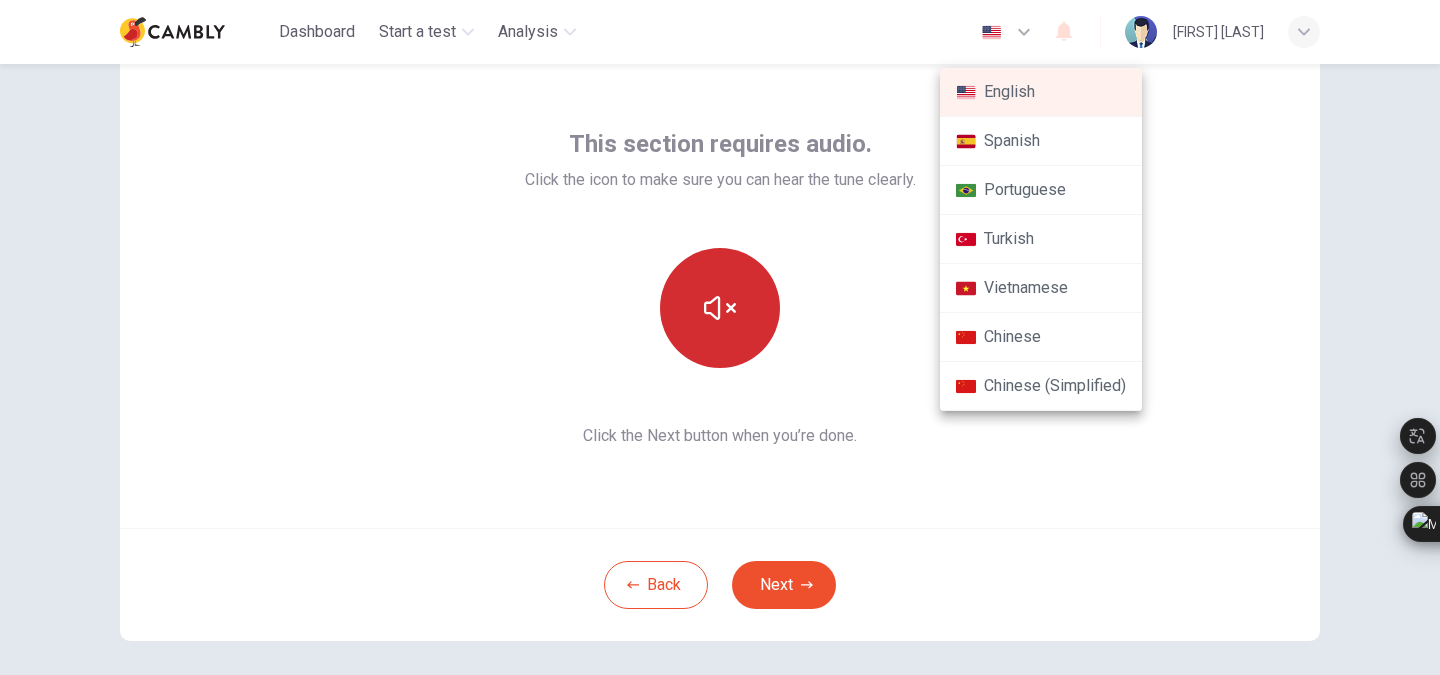 click at bounding box center [720, 337] 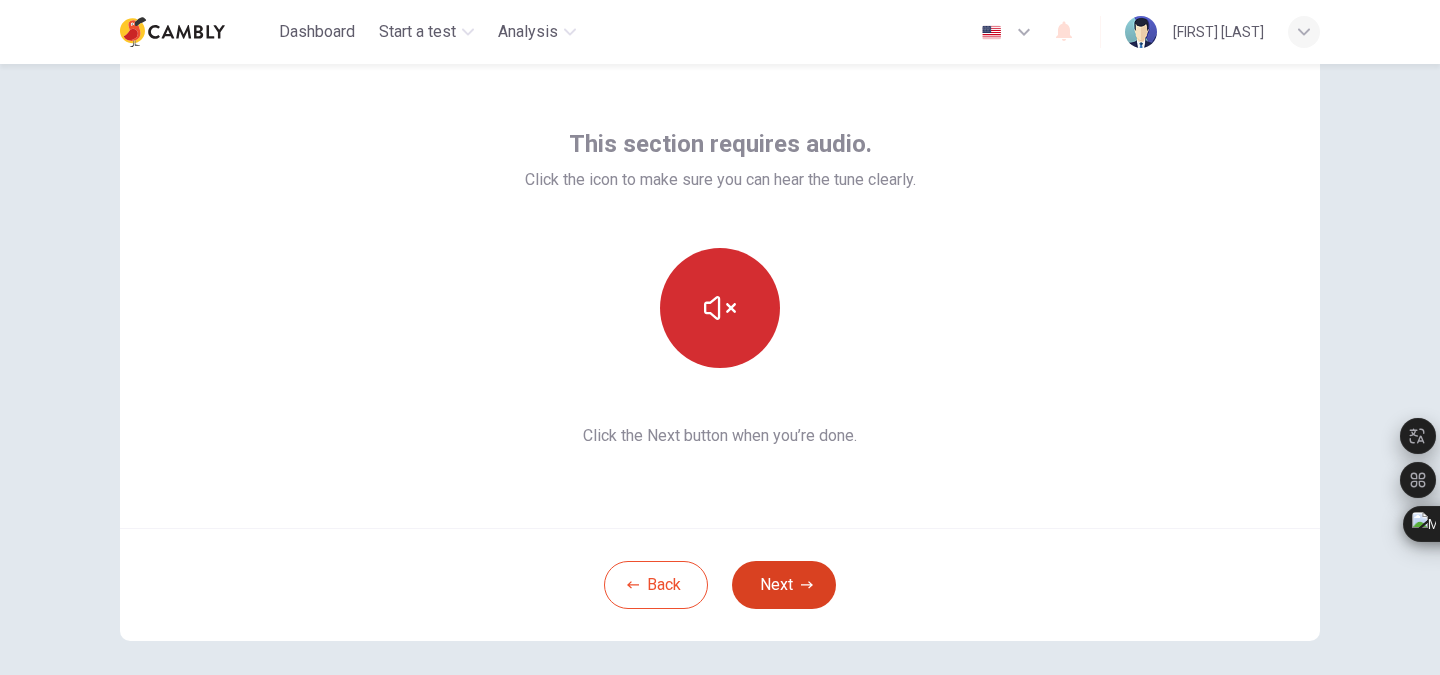 click on "Next" at bounding box center (784, 585) 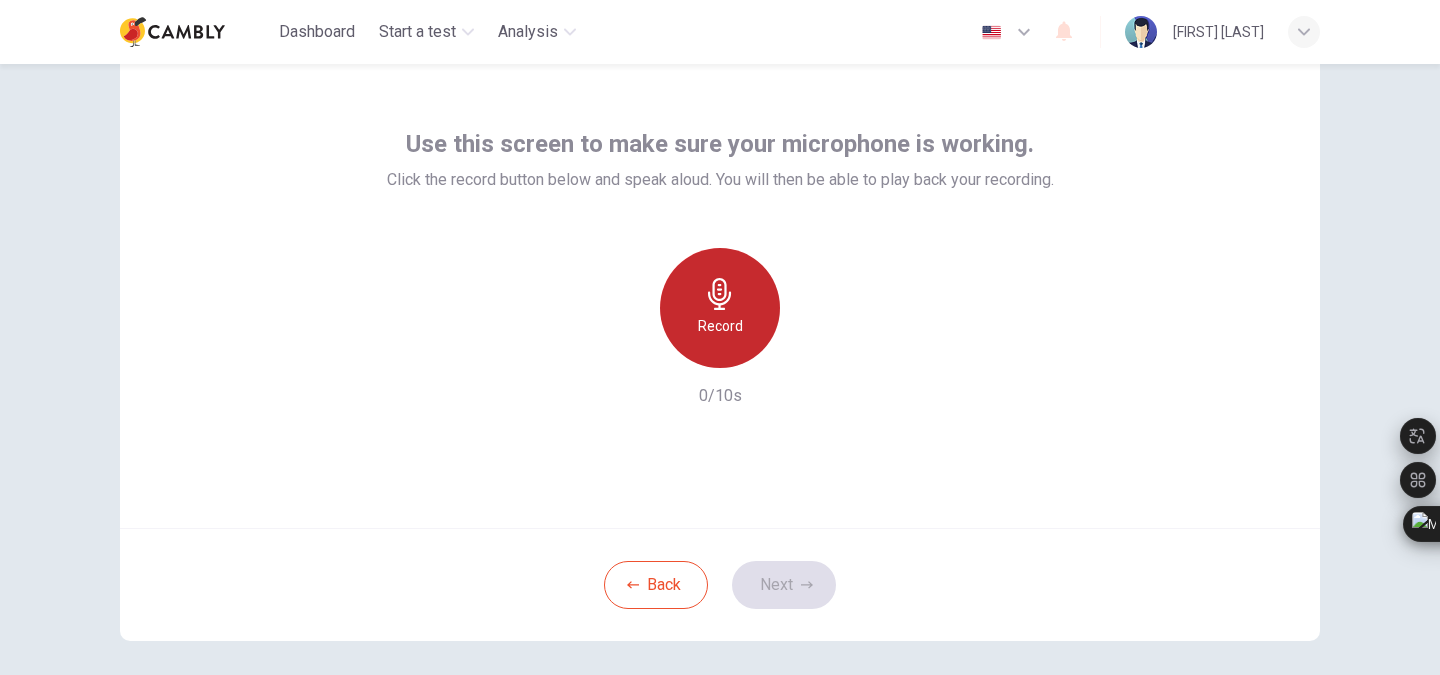 click 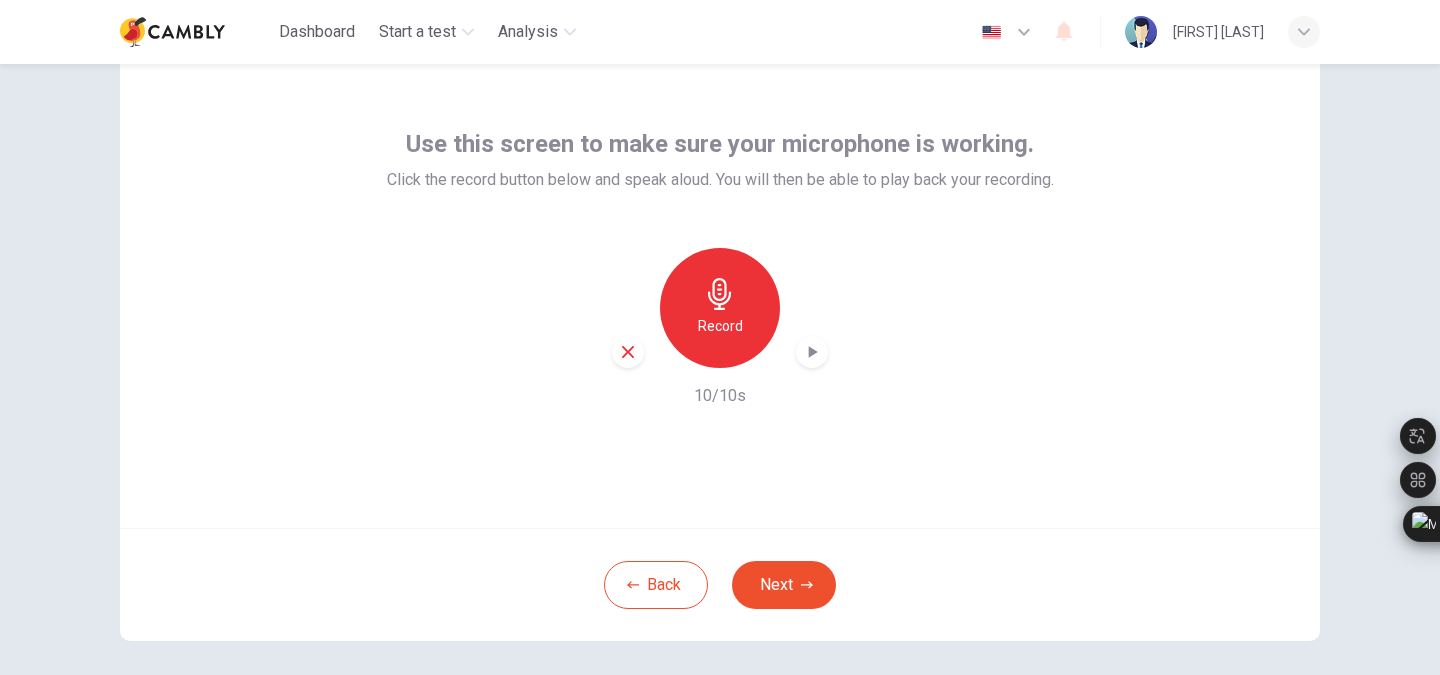click 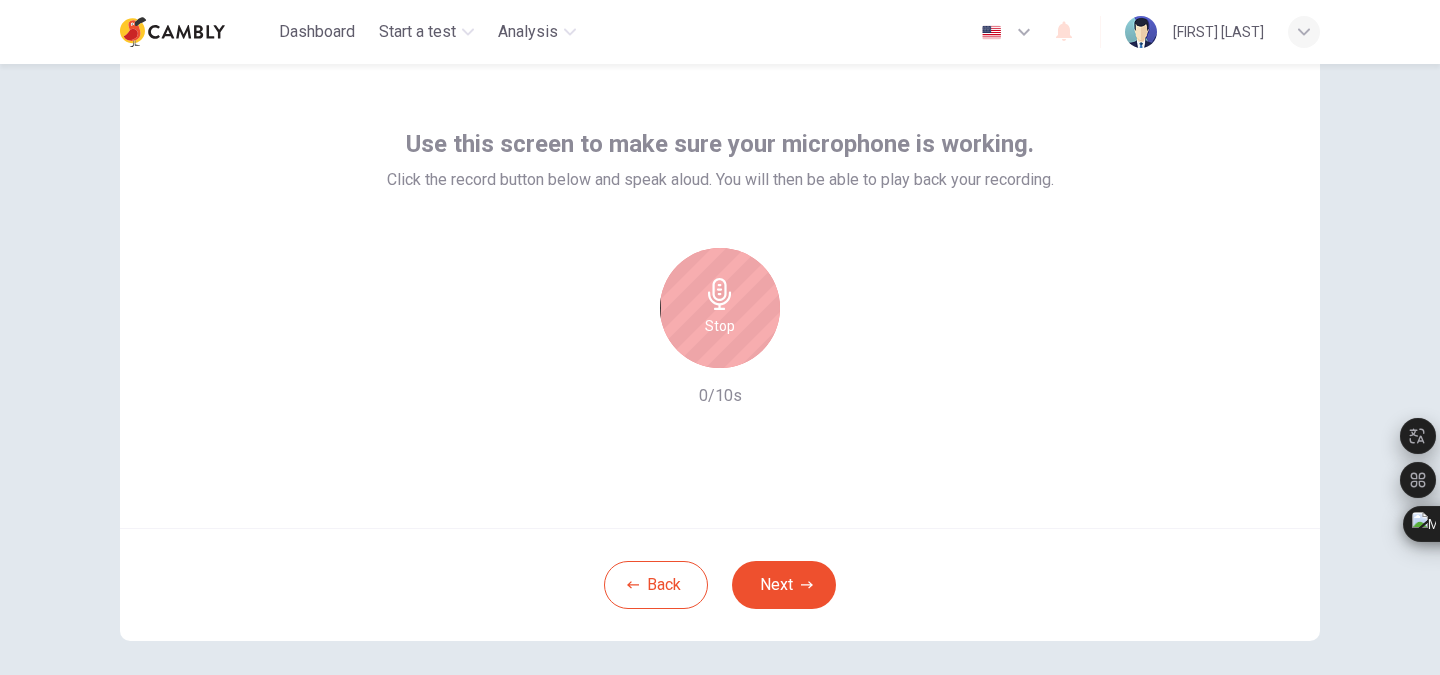 click on "Stop" at bounding box center (720, 326) 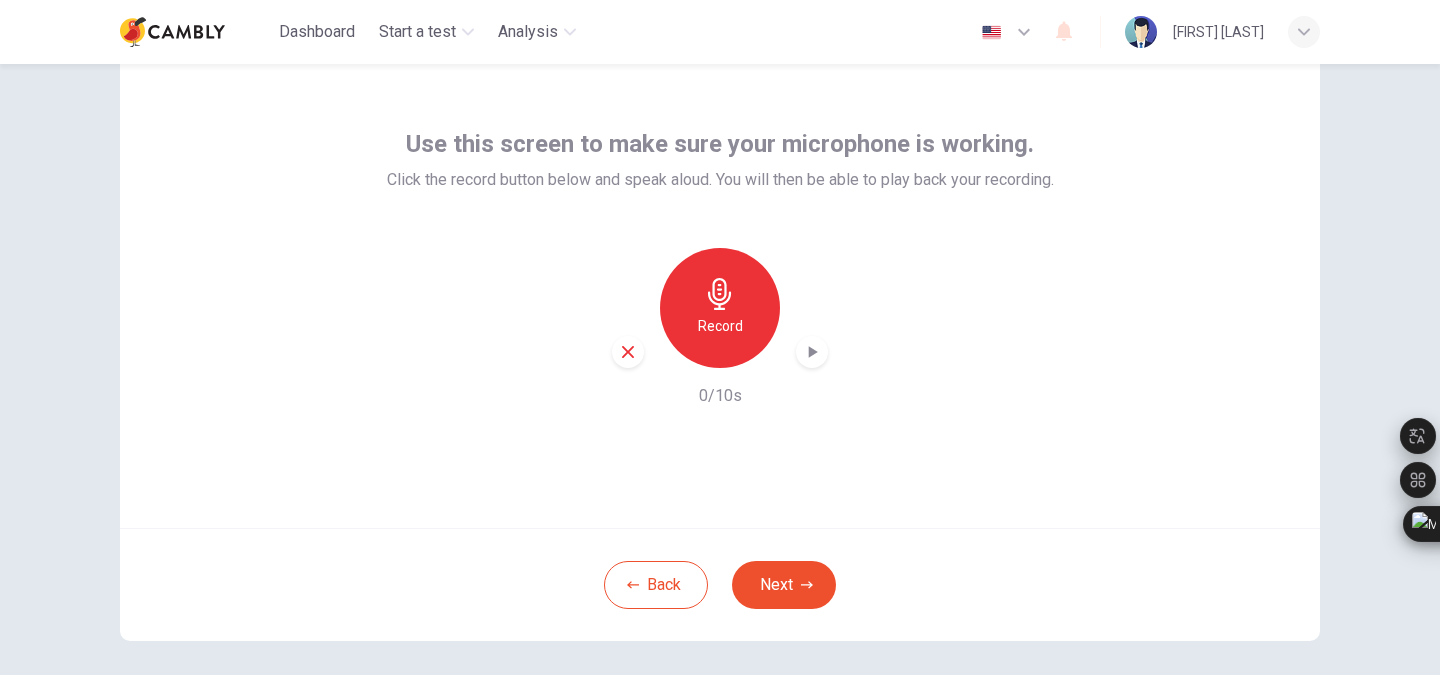 click 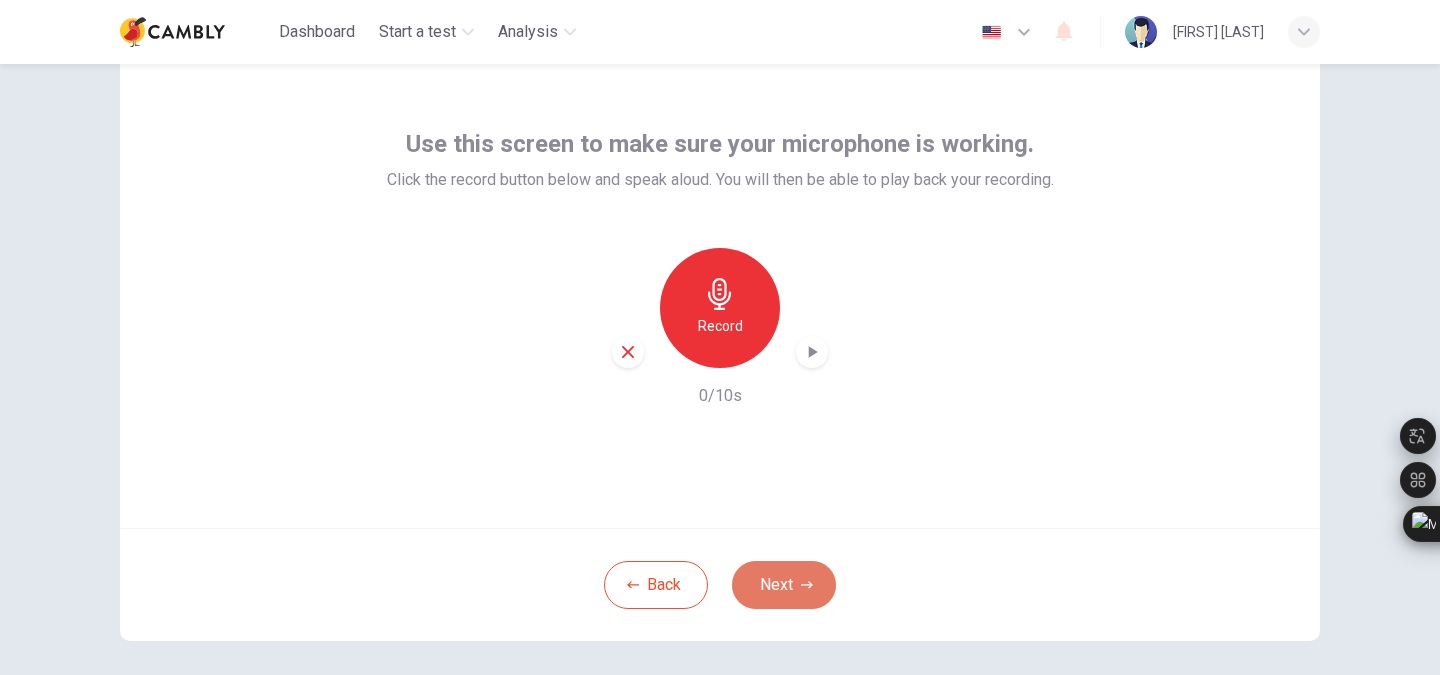 click on "Next" at bounding box center [784, 585] 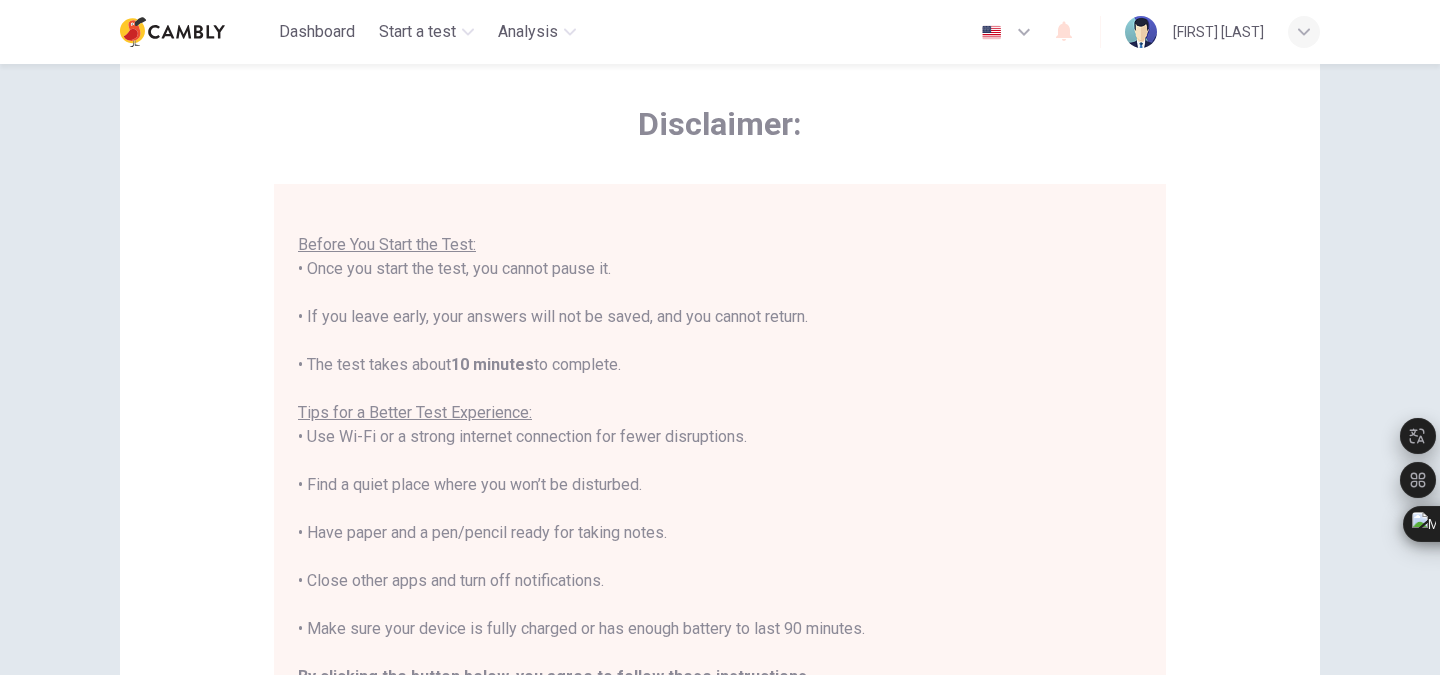 scroll, scrollTop: 0, scrollLeft: 0, axis: both 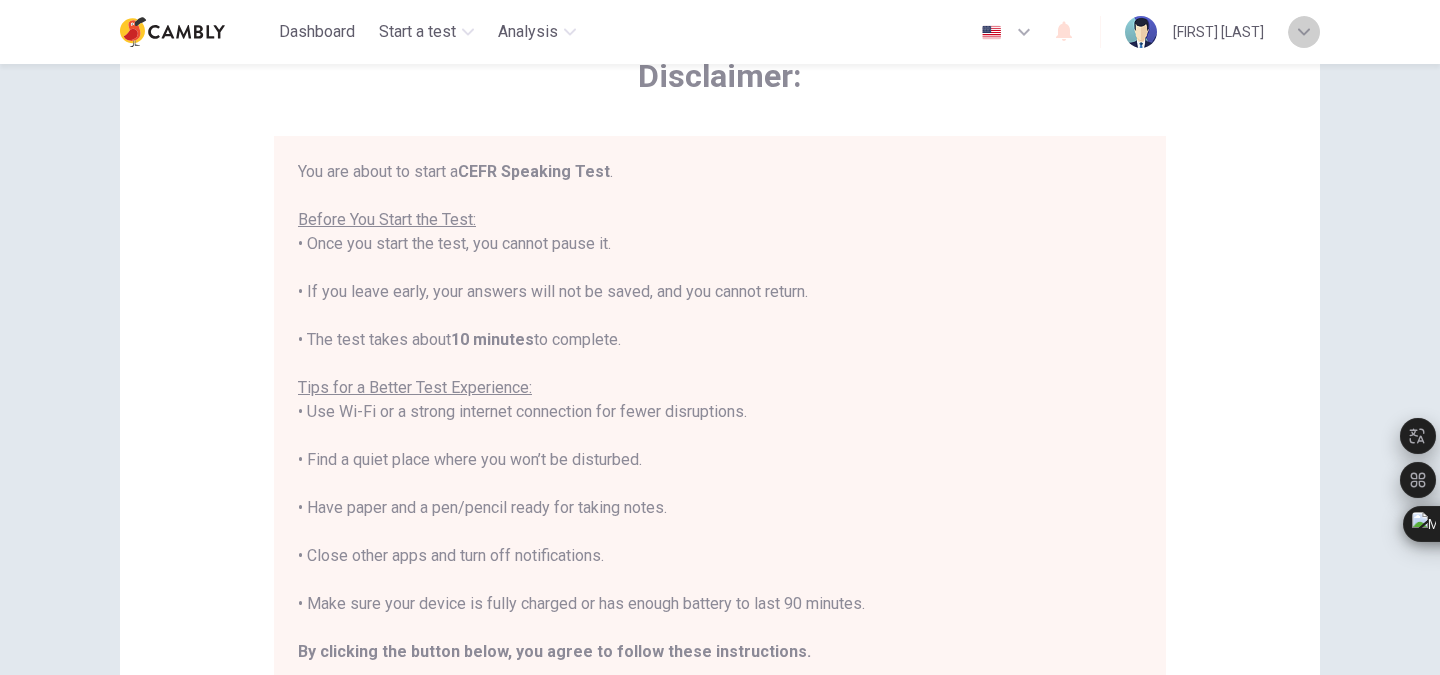 click 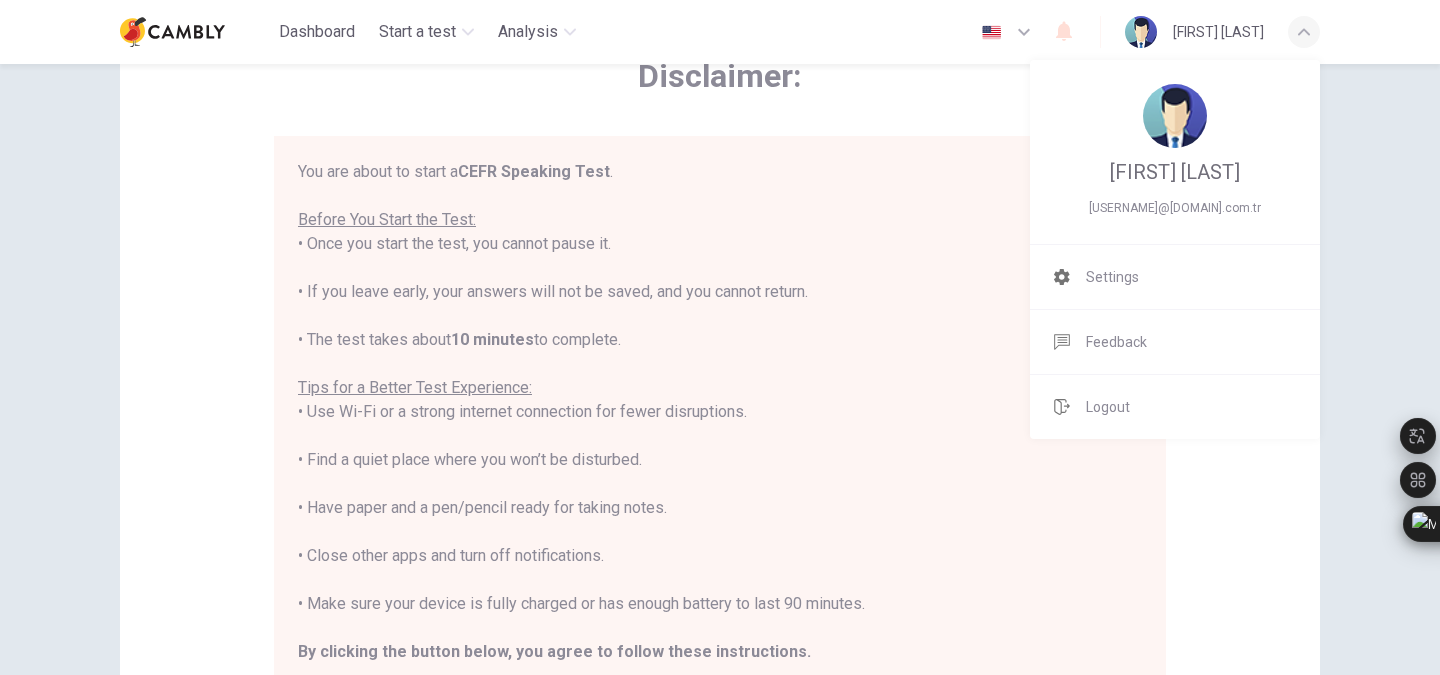 click at bounding box center (720, 337) 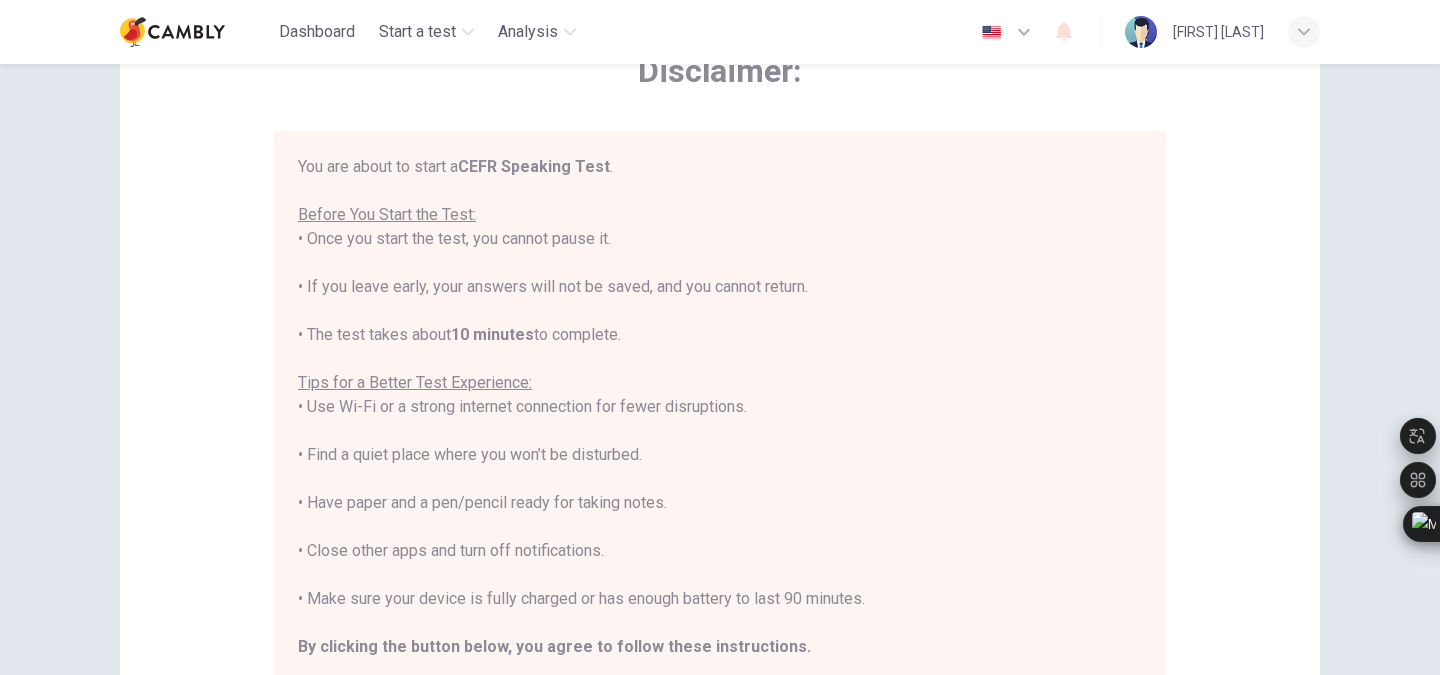 scroll, scrollTop: 135, scrollLeft: 0, axis: vertical 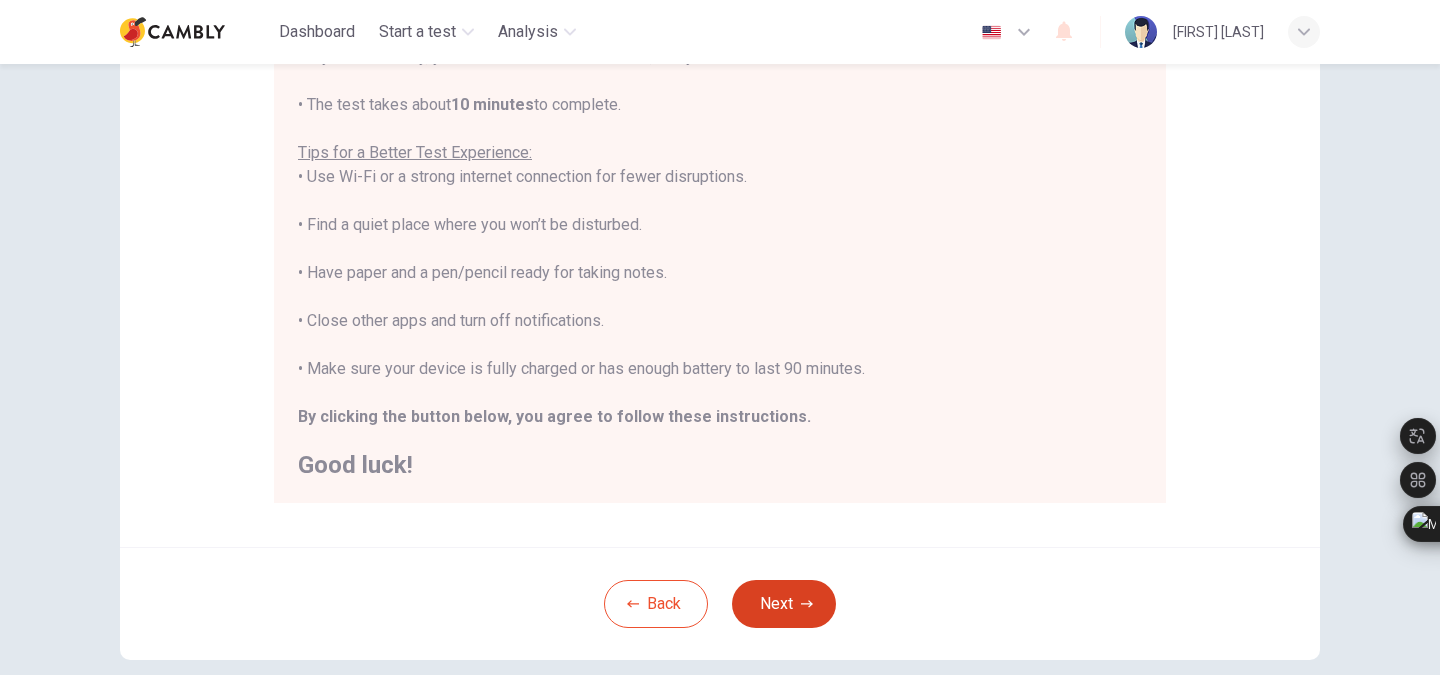 click 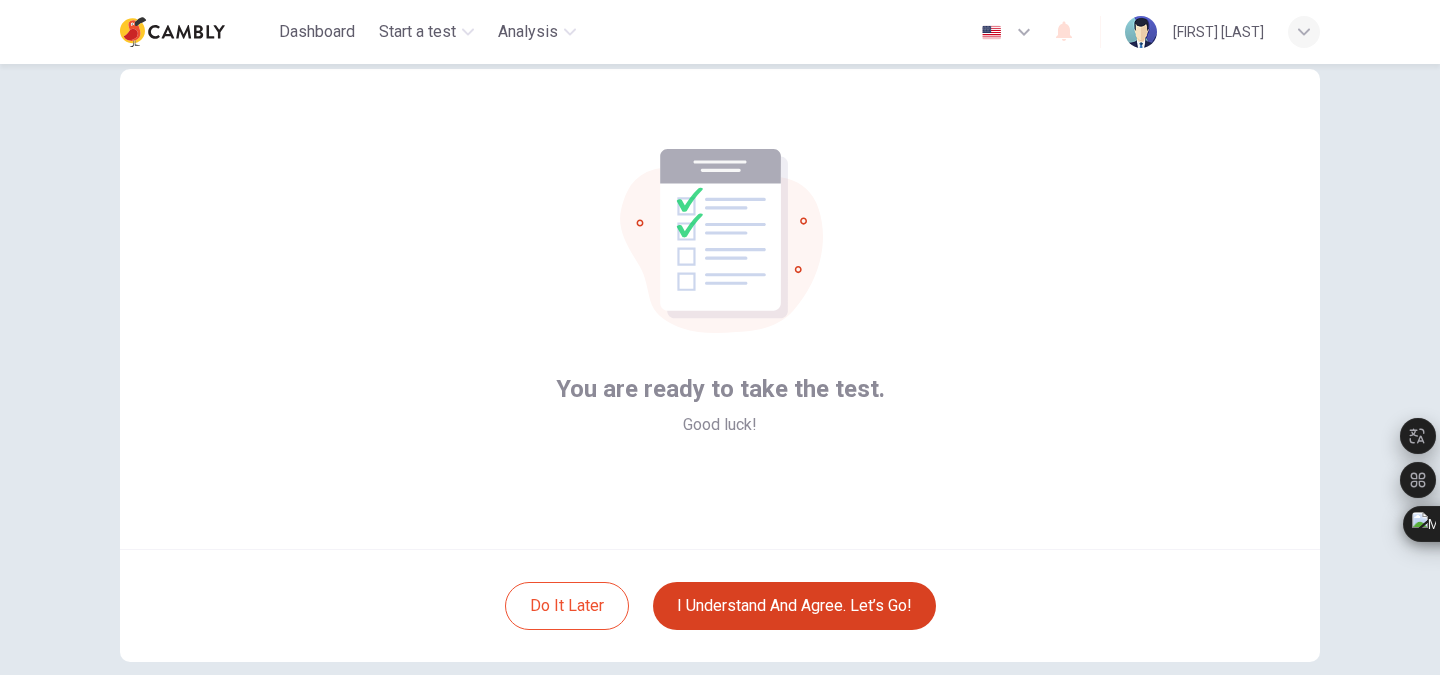 scroll, scrollTop: 58, scrollLeft: 0, axis: vertical 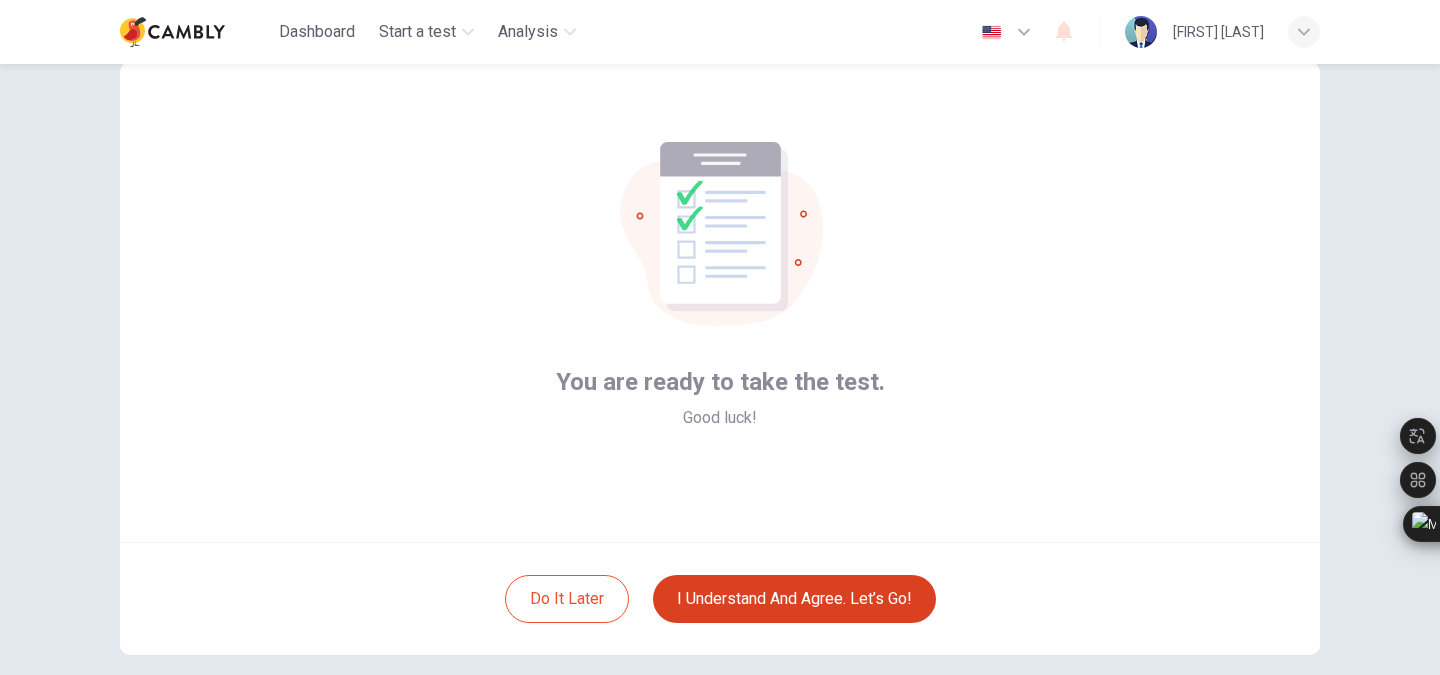 click on "You are ready to take the test. Good luck!" at bounding box center (720, 302) 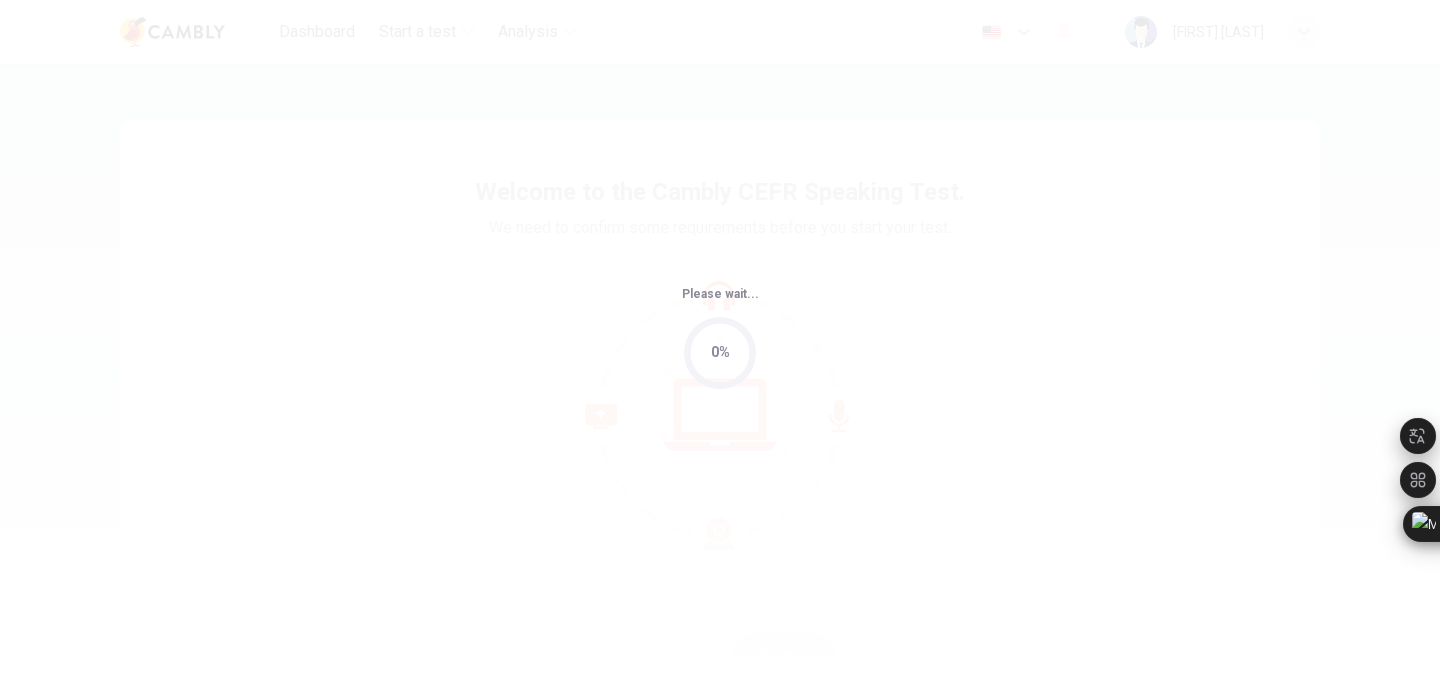 scroll, scrollTop: 0, scrollLeft: 0, axis: both 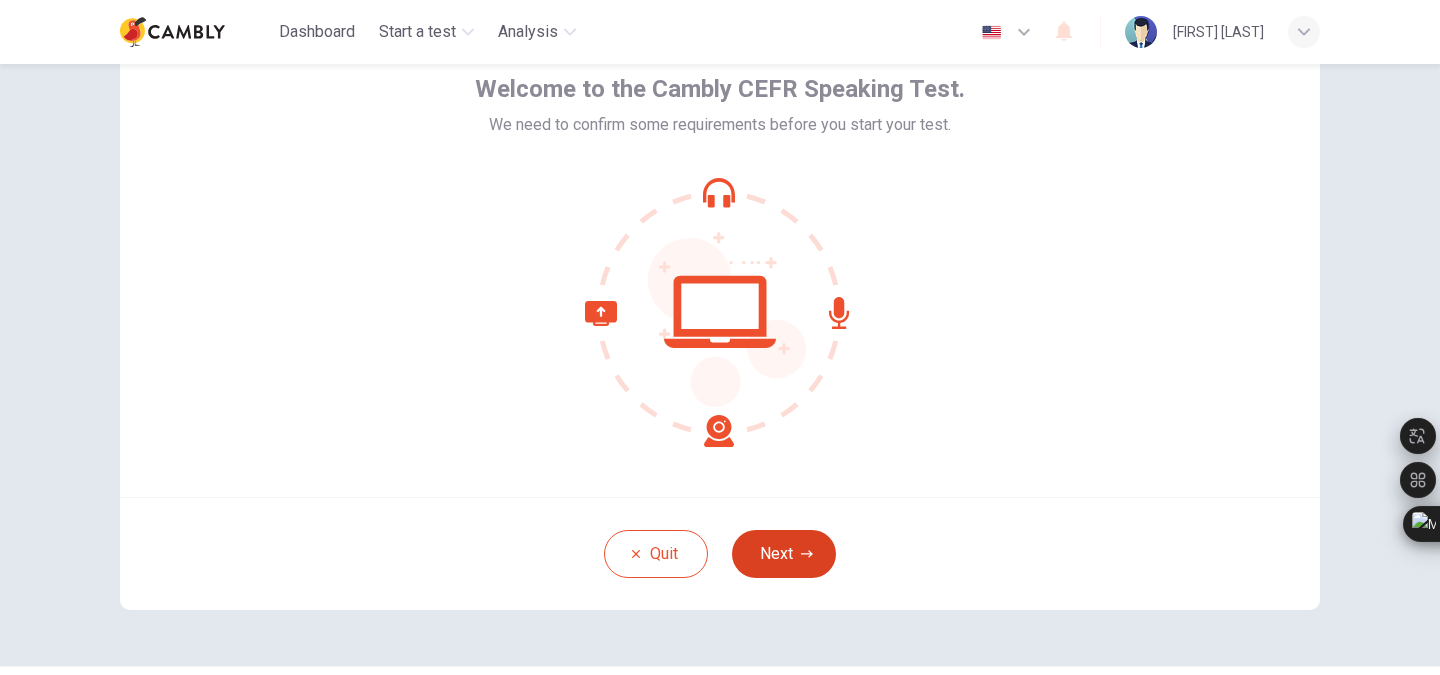 click on "Next" at bounding box center [784, 554] 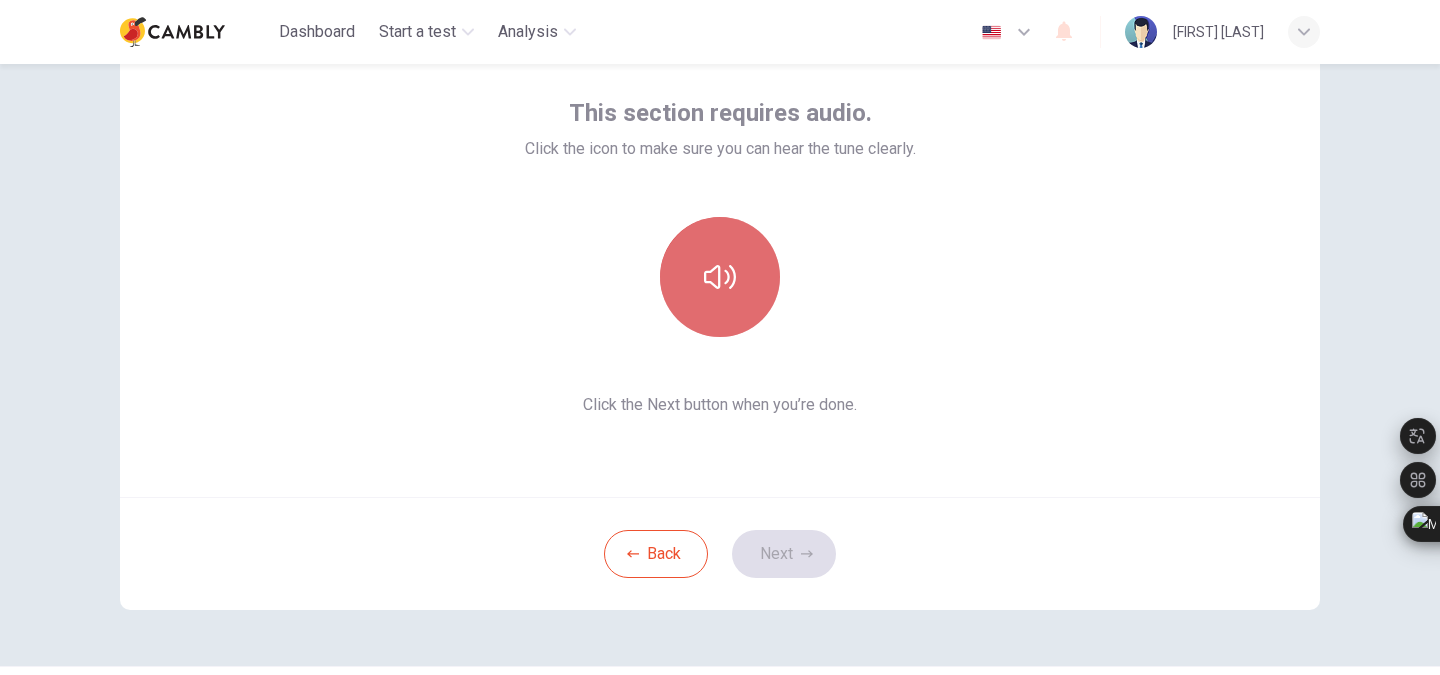 click at bounding box center (720, 277) 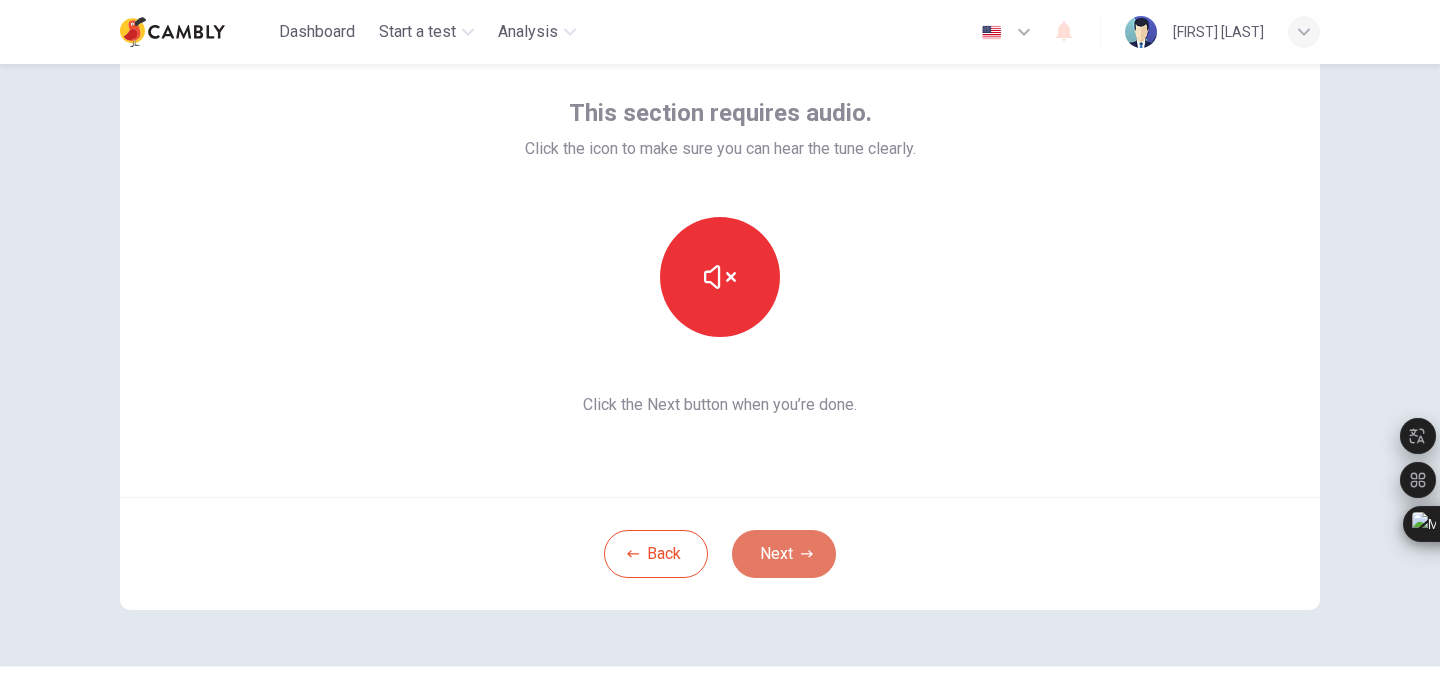 click on "Next" at bounding box center [784, 554] 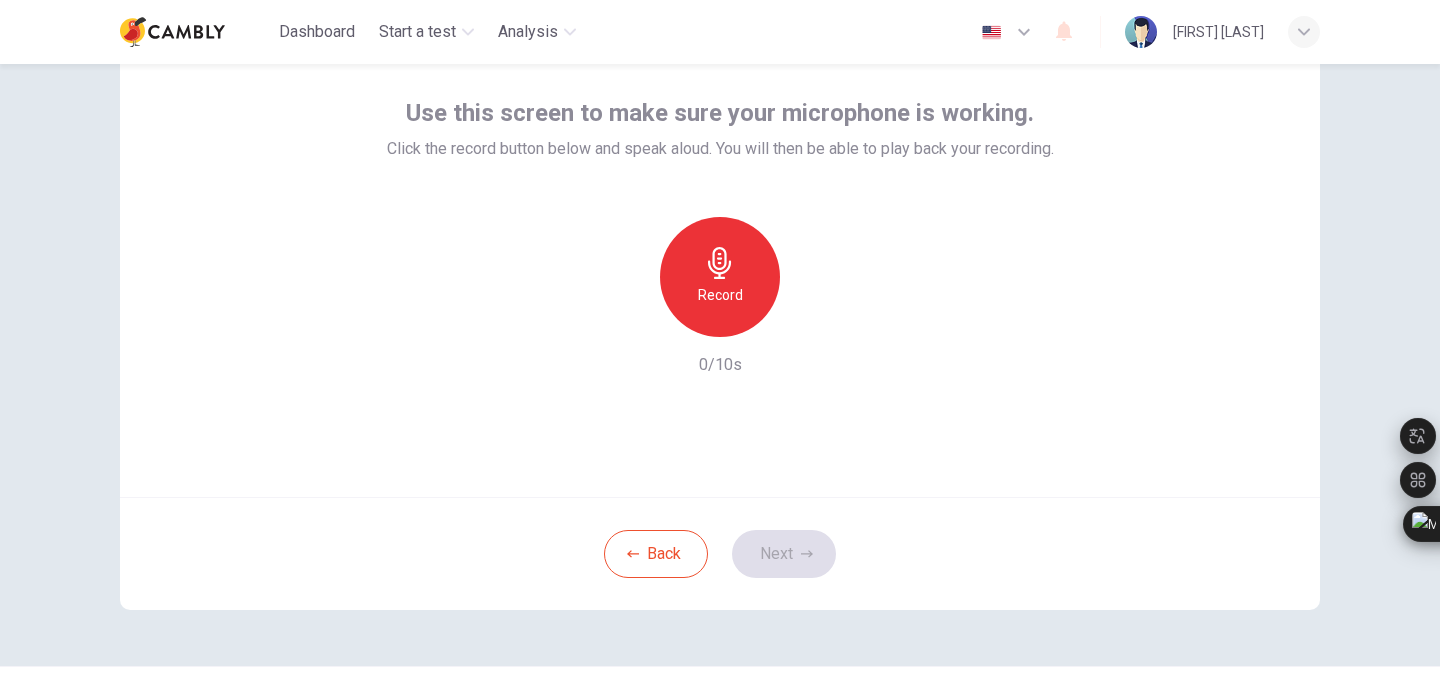 click on "Record" at bounding box center (720, 277) 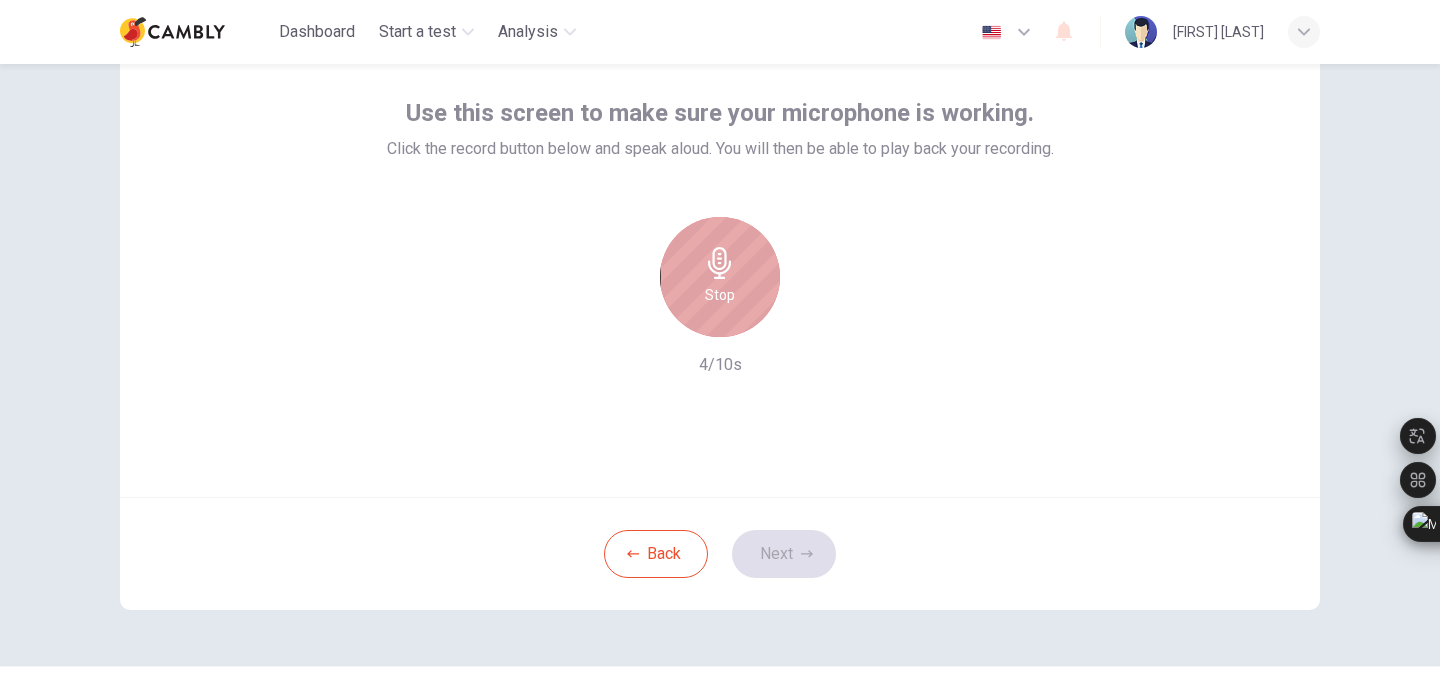 click on "Stop" at bounding box center (720, 277) 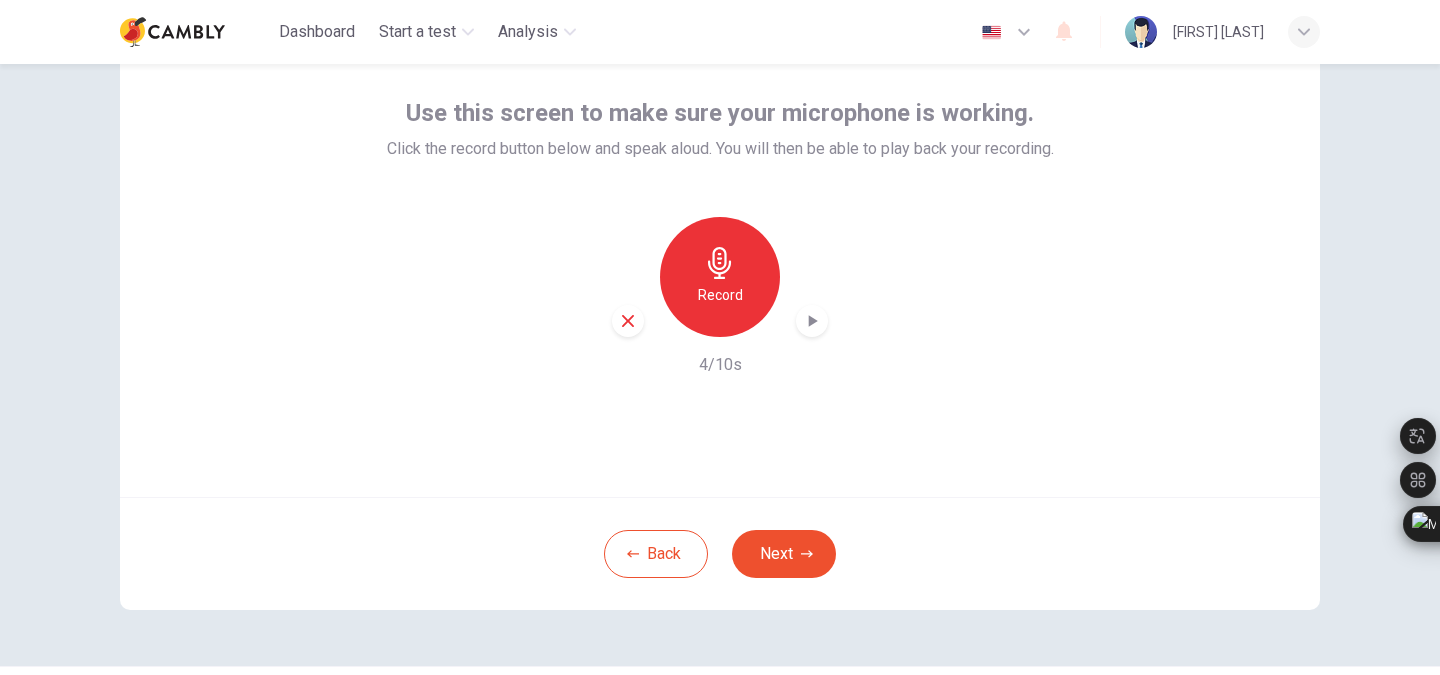 click 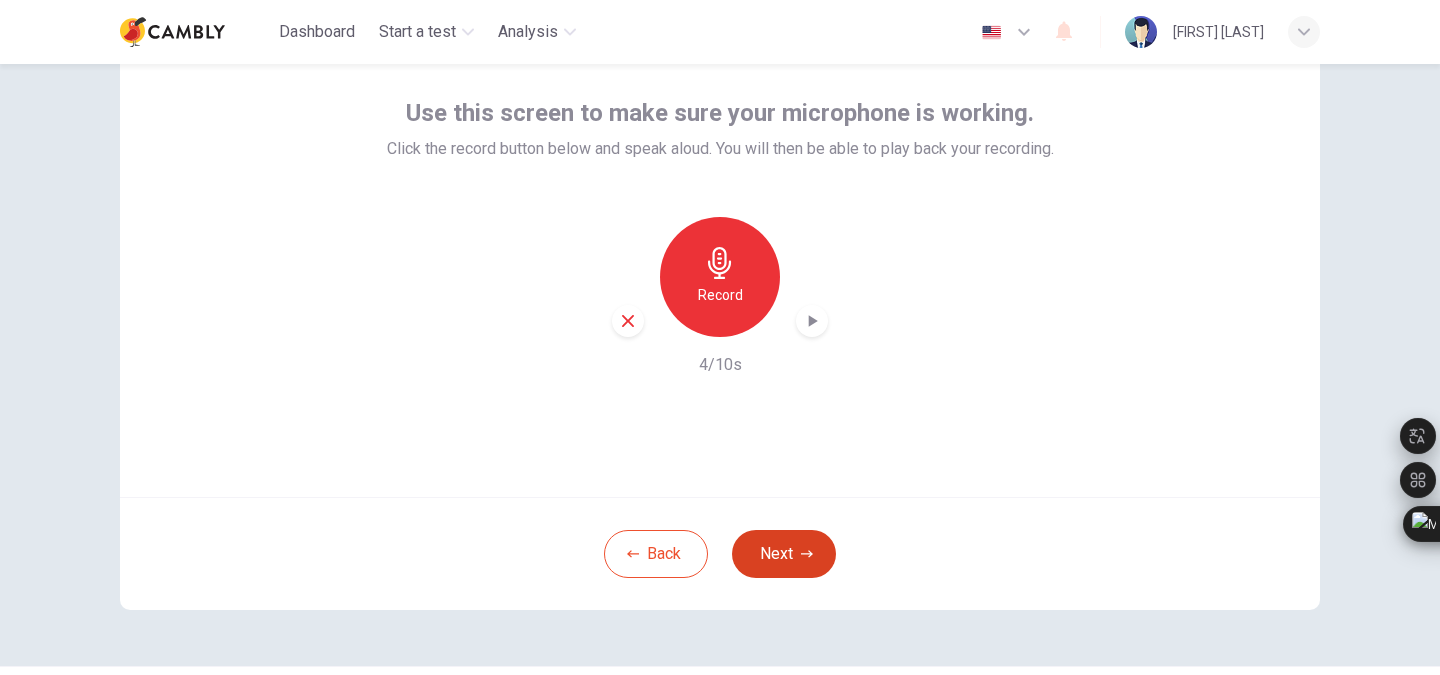 click on "Next" at bounding box center (784, 554) 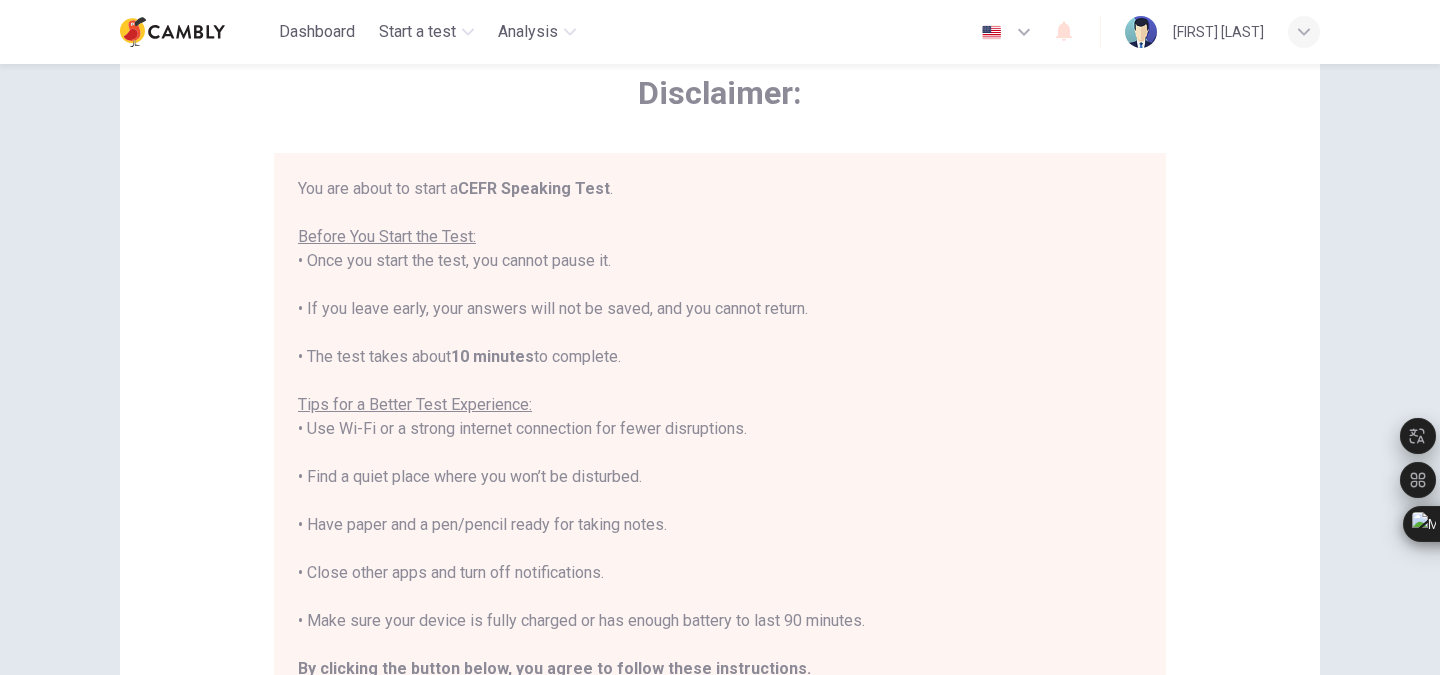 scroll, scrollTop: 23, scrollLeft: 0, axis: vertical 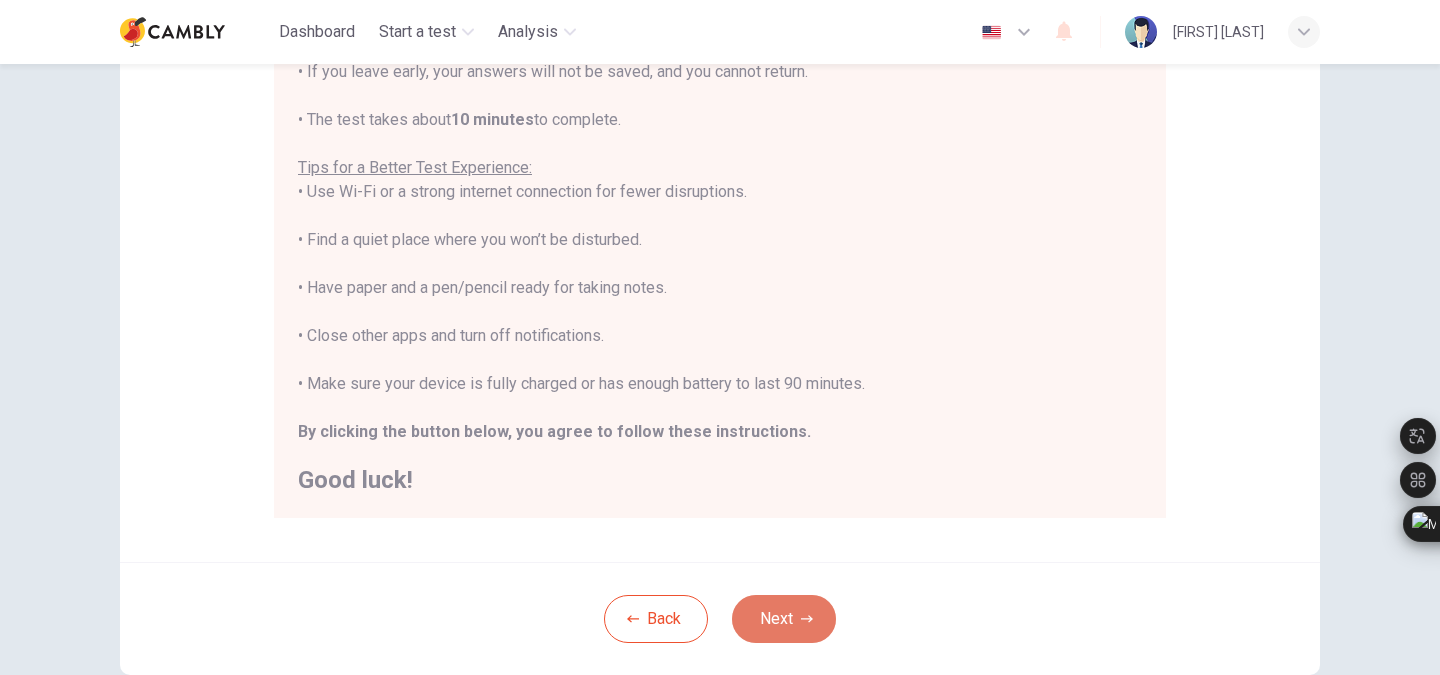 click 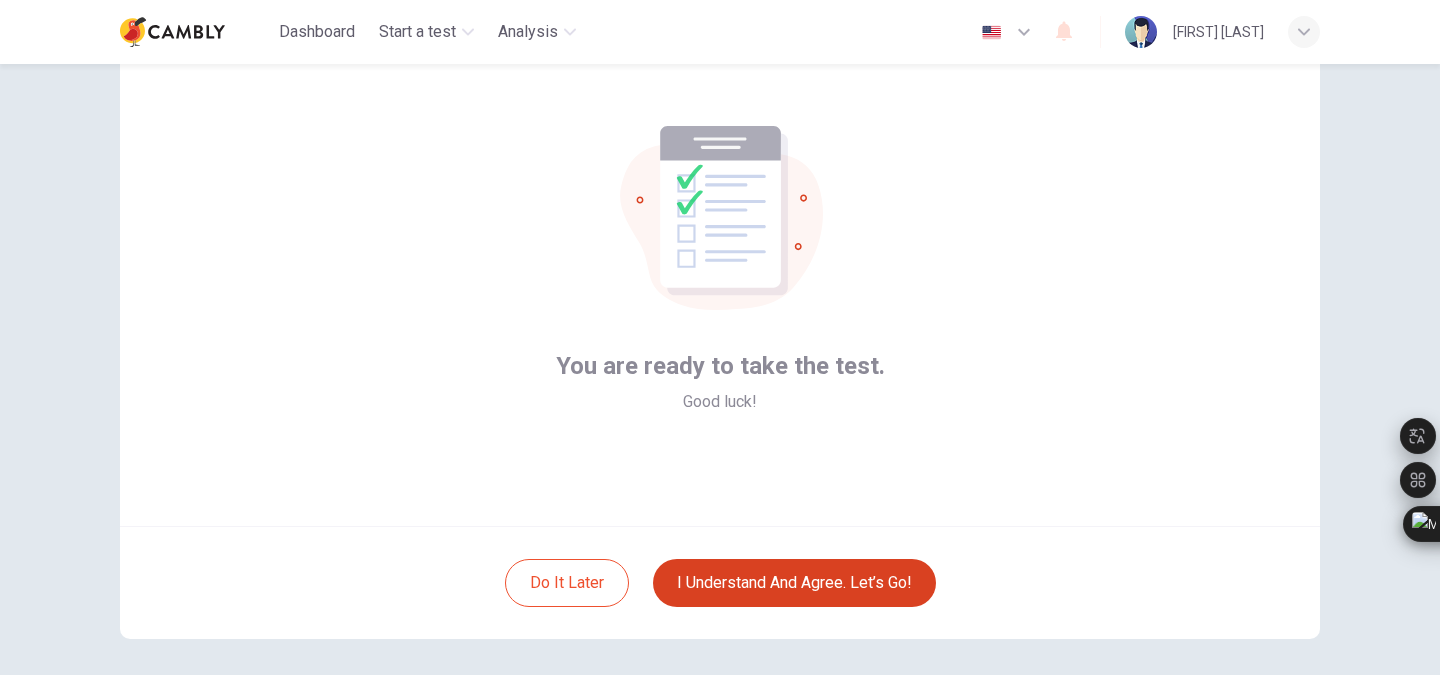 scroll, scrollTop: 73, scrollLeft: 0, axis: vertical 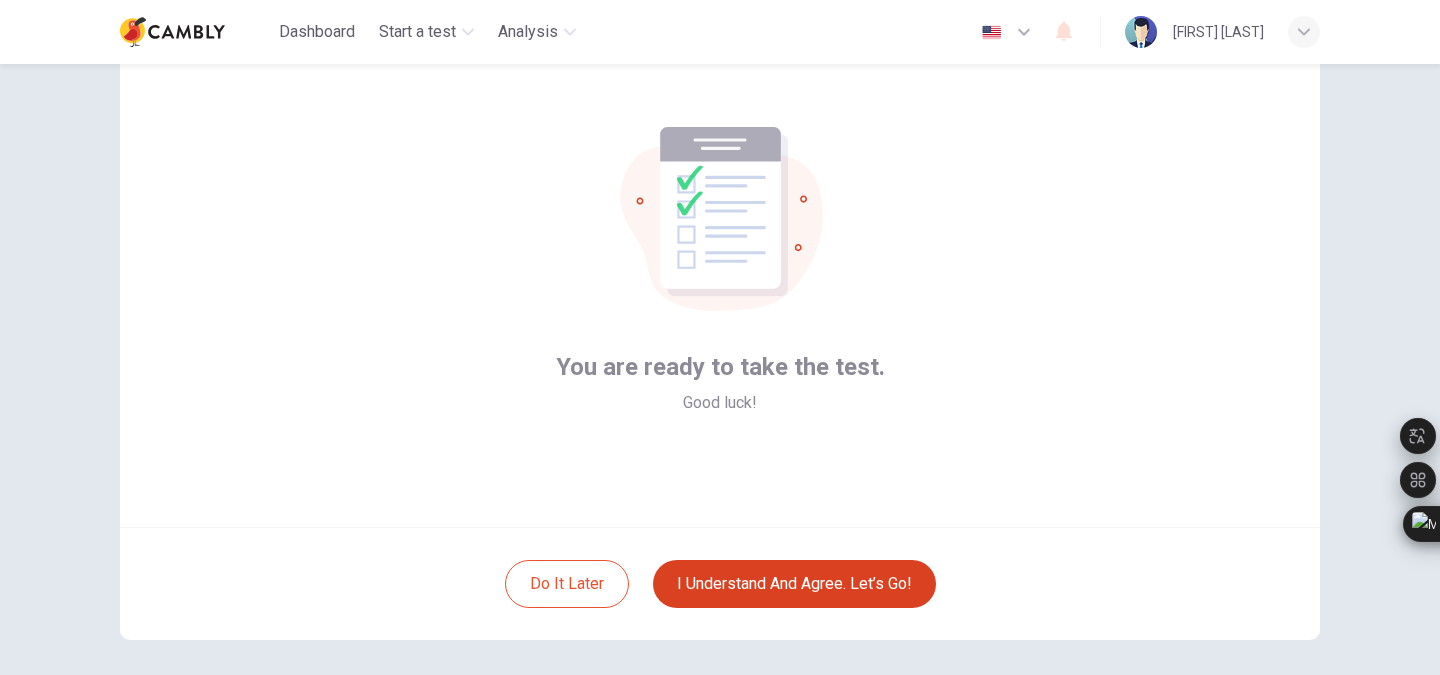 click on "I understand and agree. Let’s go!" at bounding box center (794, 584) 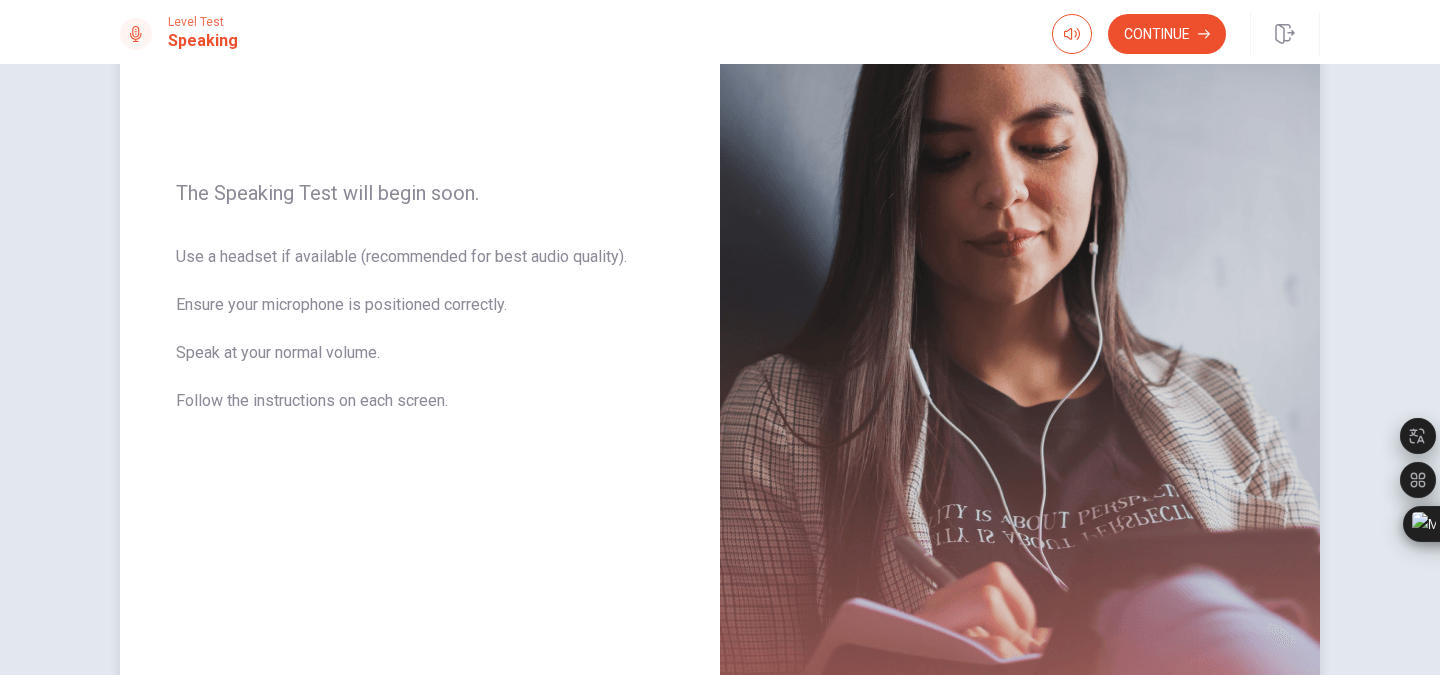 scroll, scrollTop: 230, scrollLeft: 0, axis: vertical 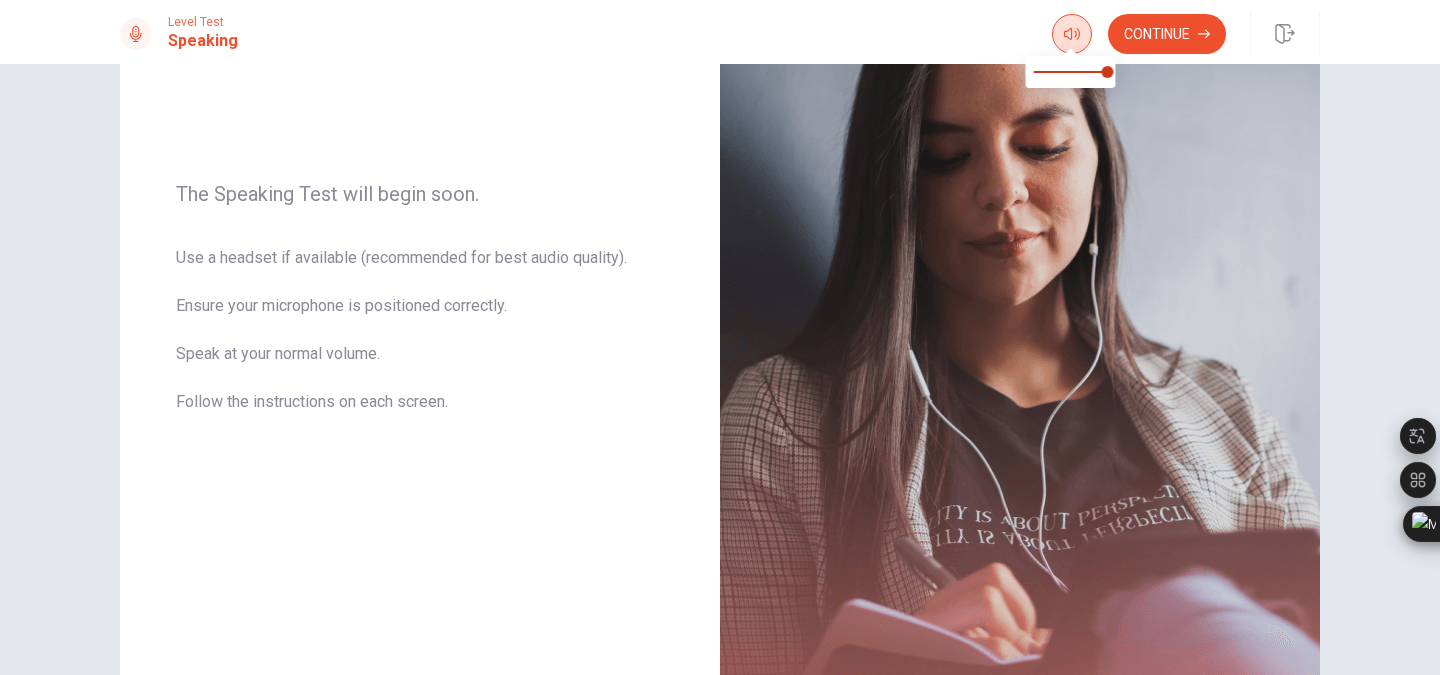 click 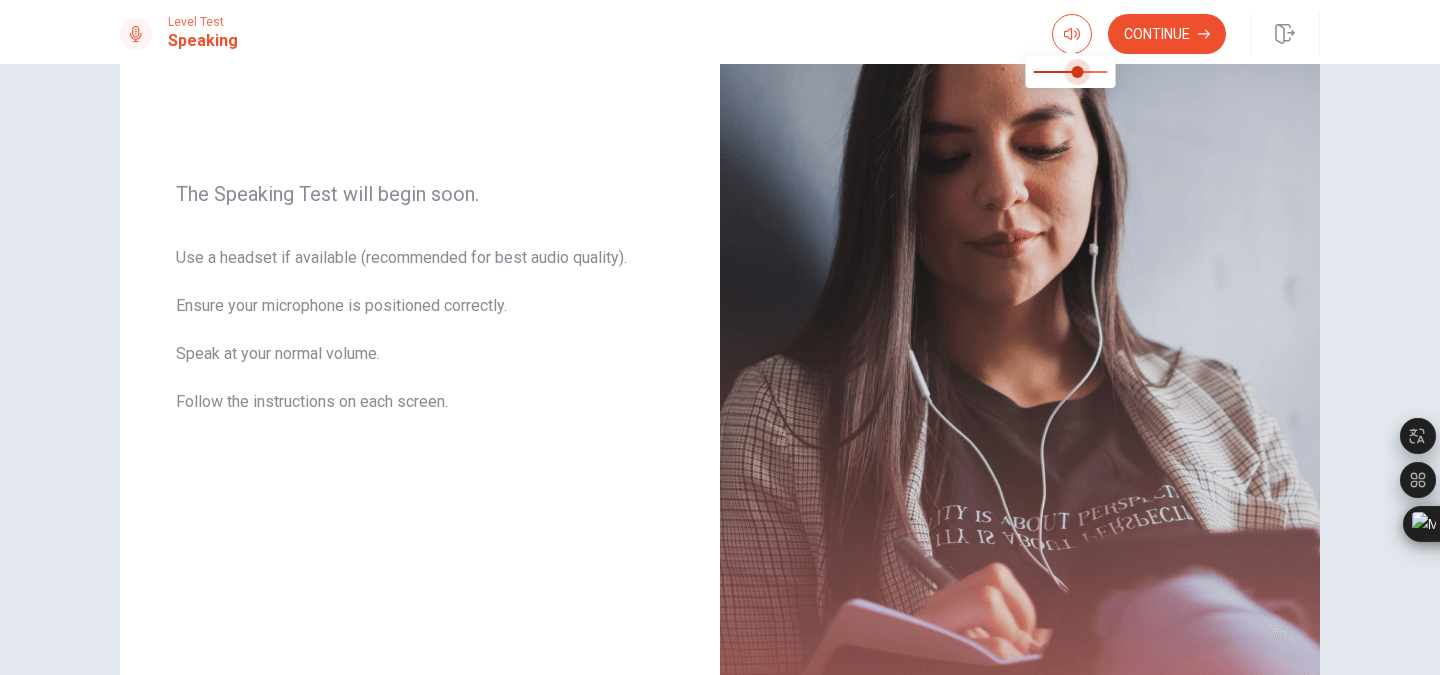 type on "*" 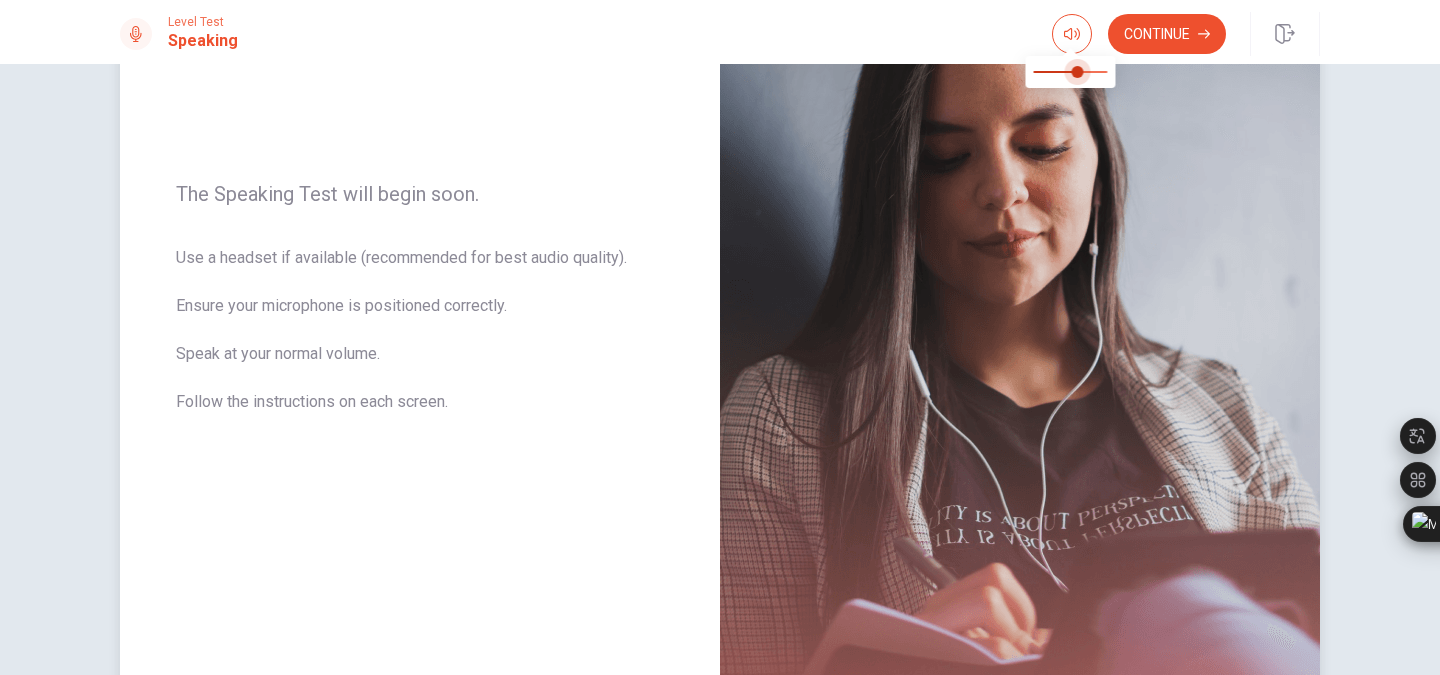 drag, startPoint x: 1101, startPoint y: 71, endPoint x: 1137, endPoint y: 78, distance: 36.67424 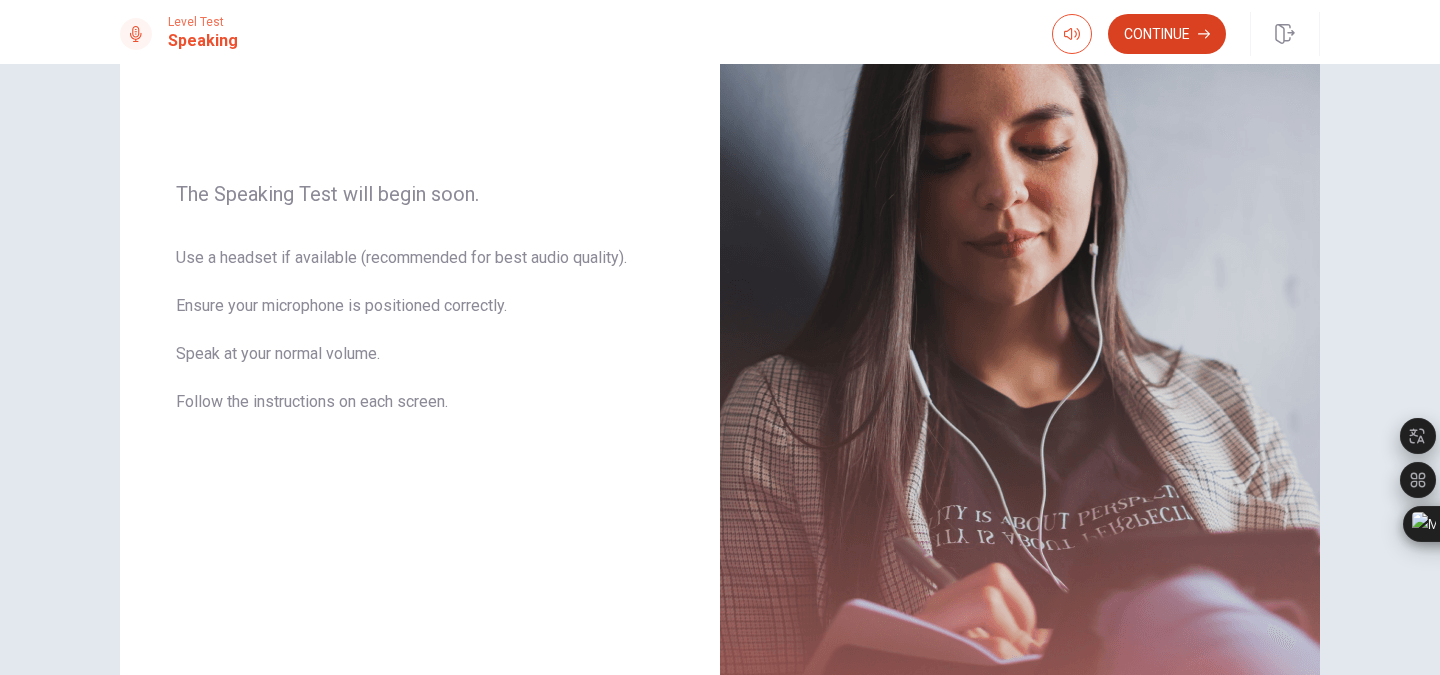 click on "Continue" at bounding box center [1167, 34] 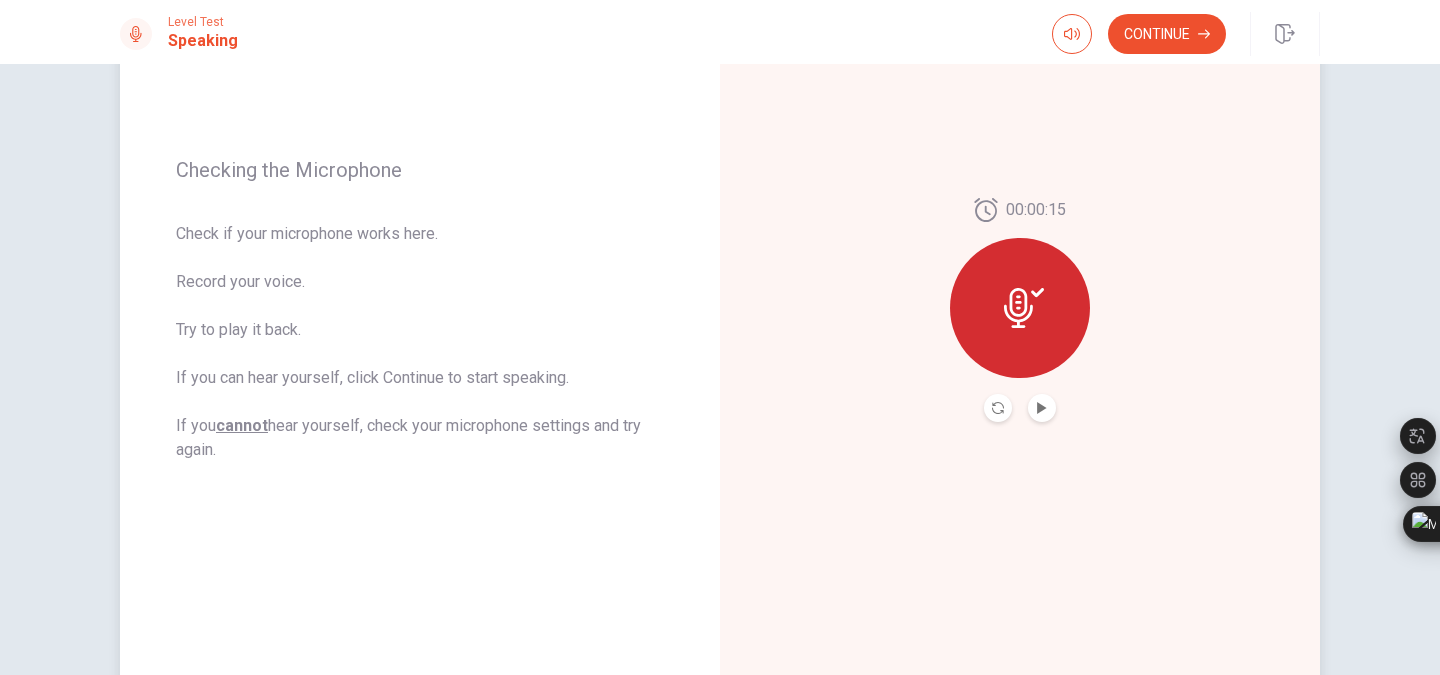 click at bounding box center (1042, 408) 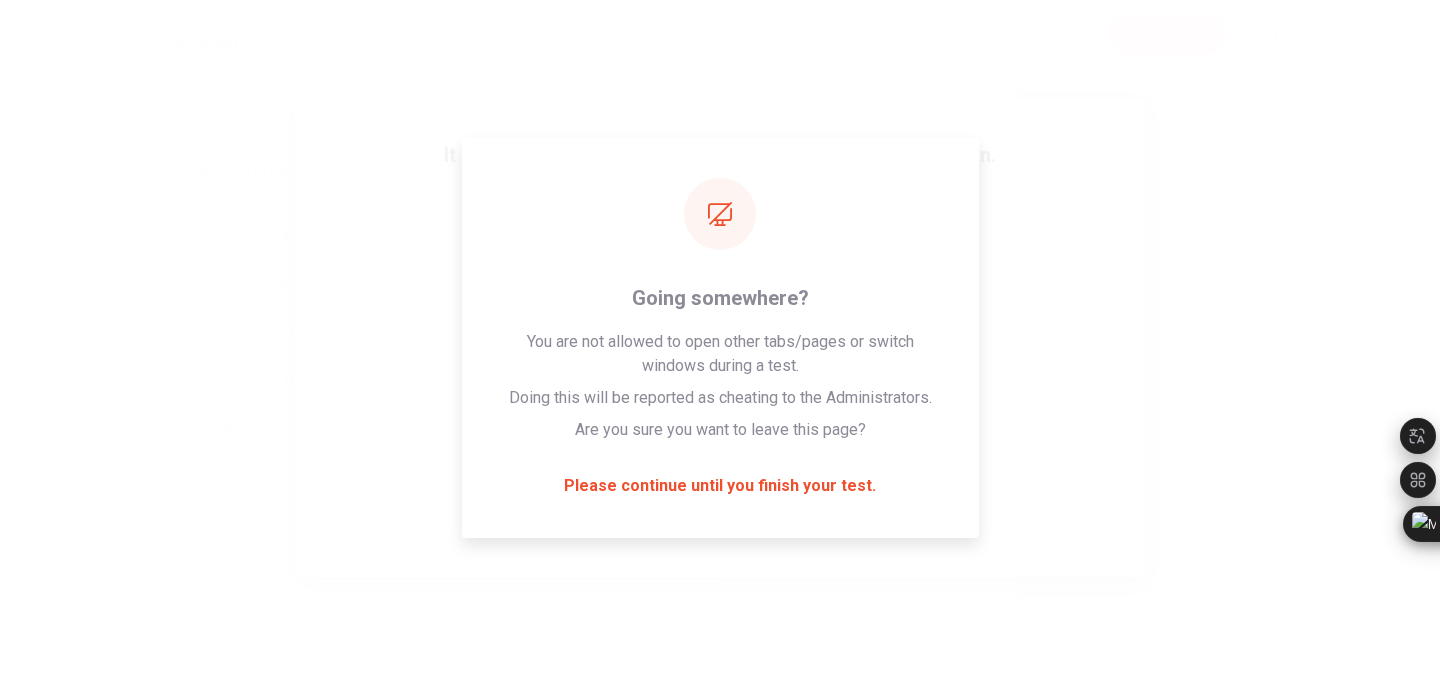 click on "It looks like there is a problem with your internet connection. You have 9 minutes to reconnect. 09:54 Click to reconnect WARNING:  If you lose connection for more than 10 minute(s), you will need to contact us for another exam." at bounding box center (720, 337) 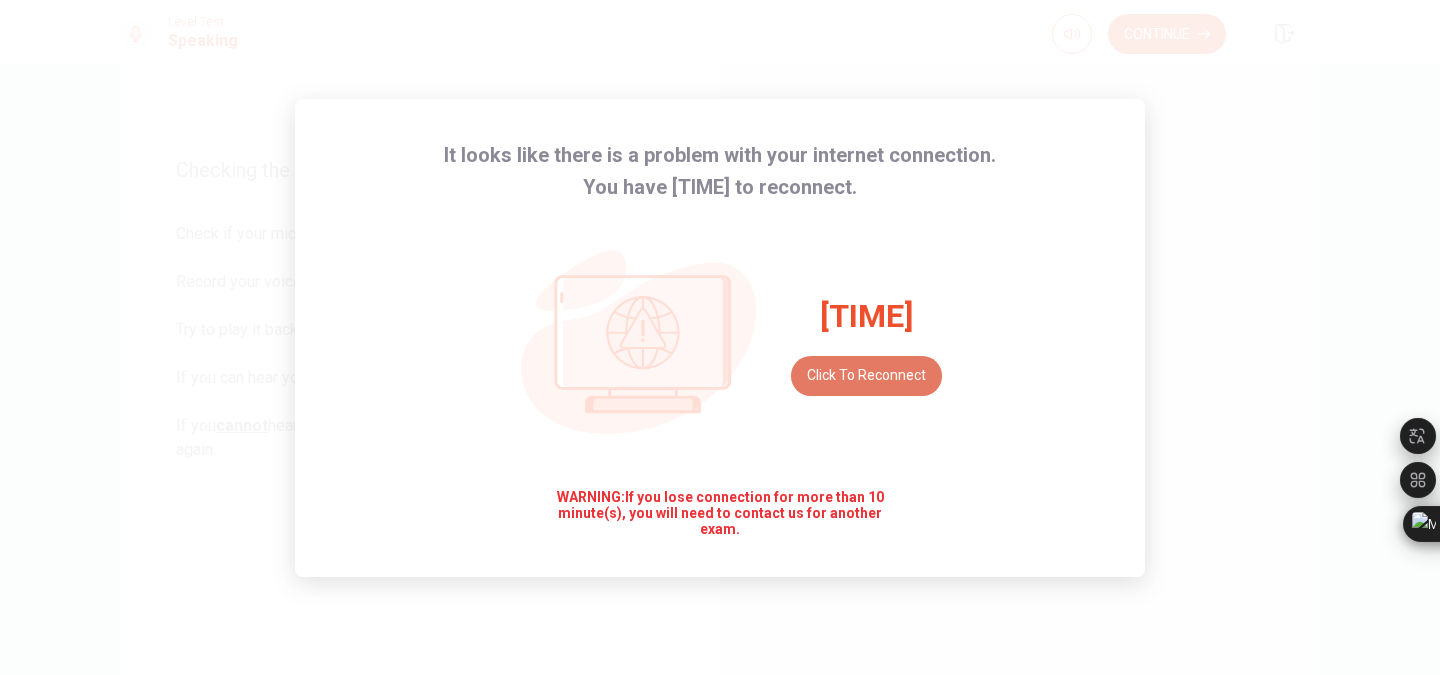 click on "Click to reconnect" at bounding box center [866, 376] 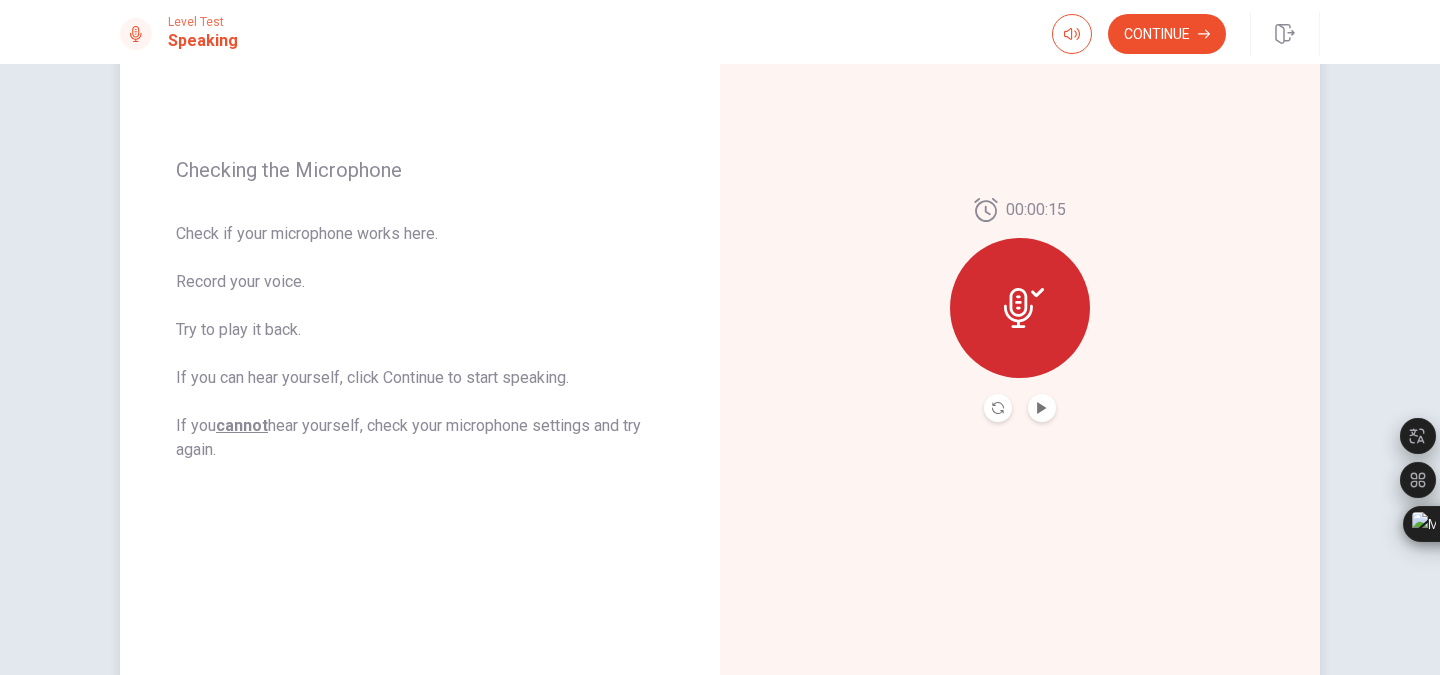click 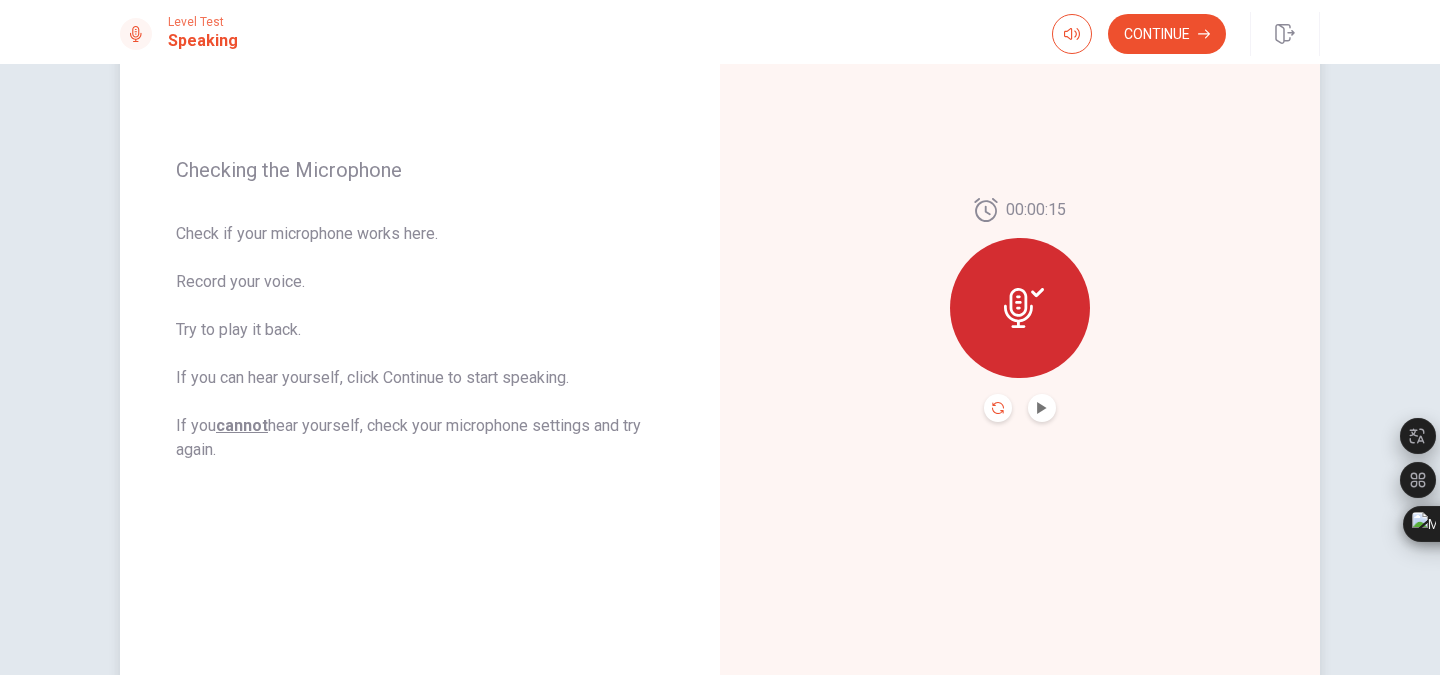 click 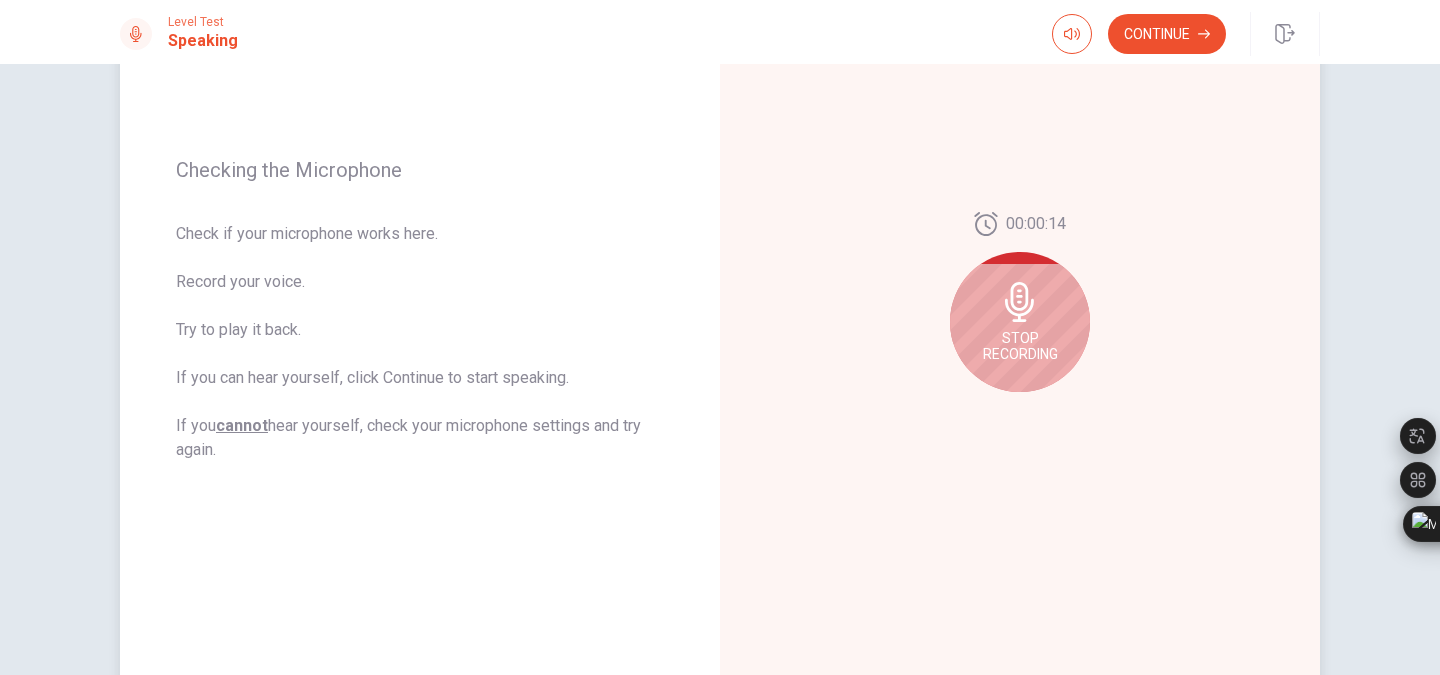 click 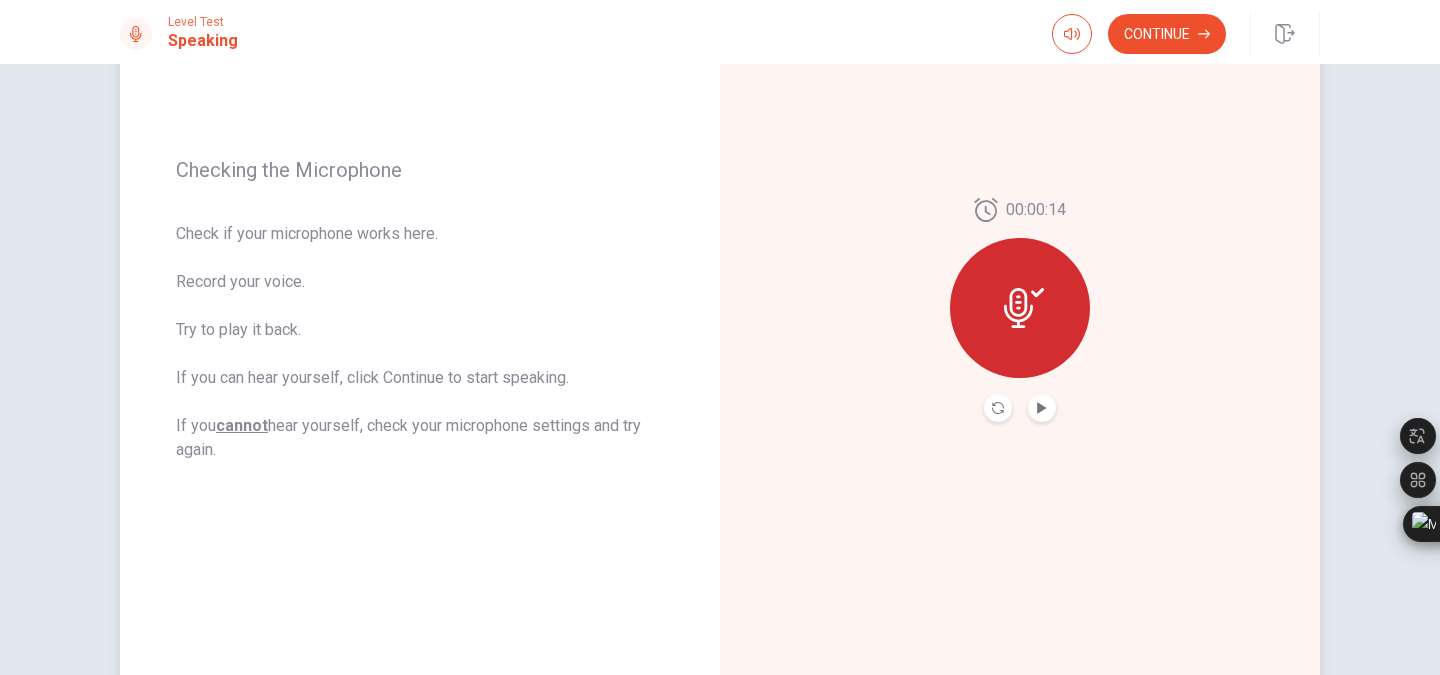 click at bounding box center (998, 408) 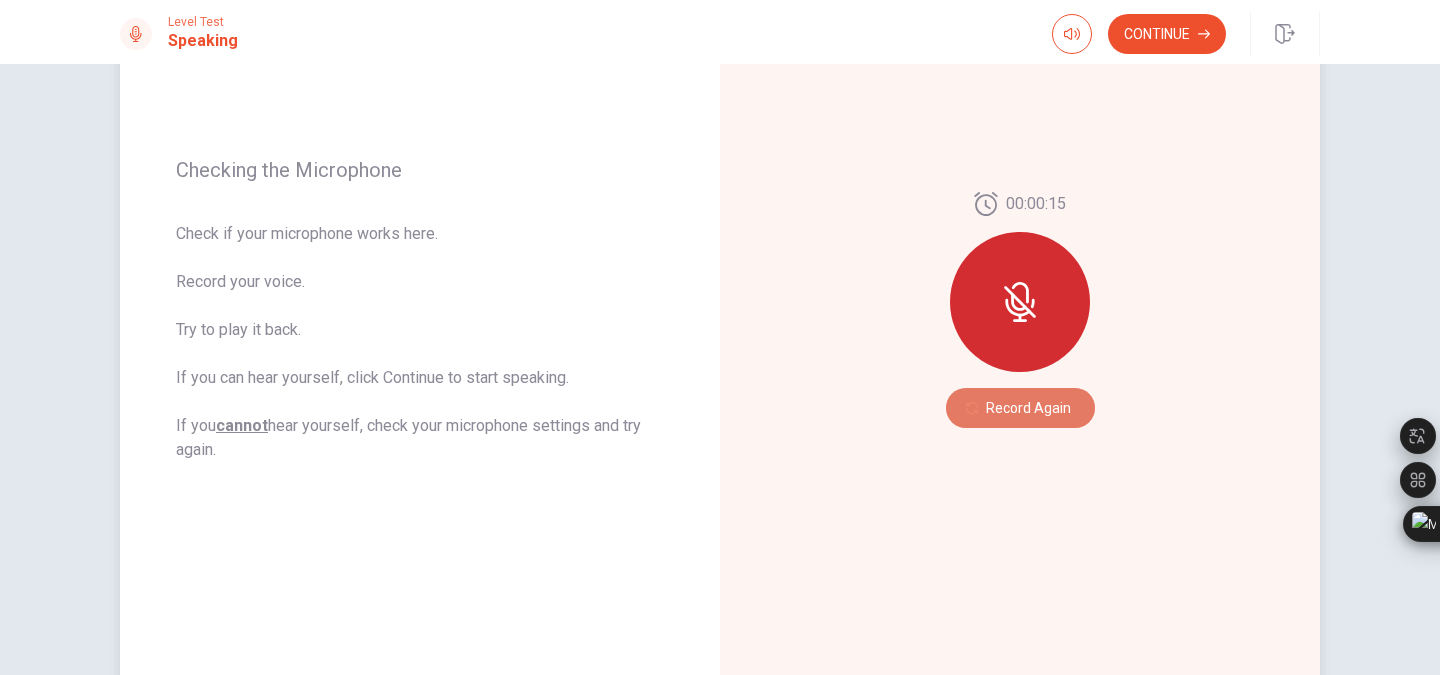 click 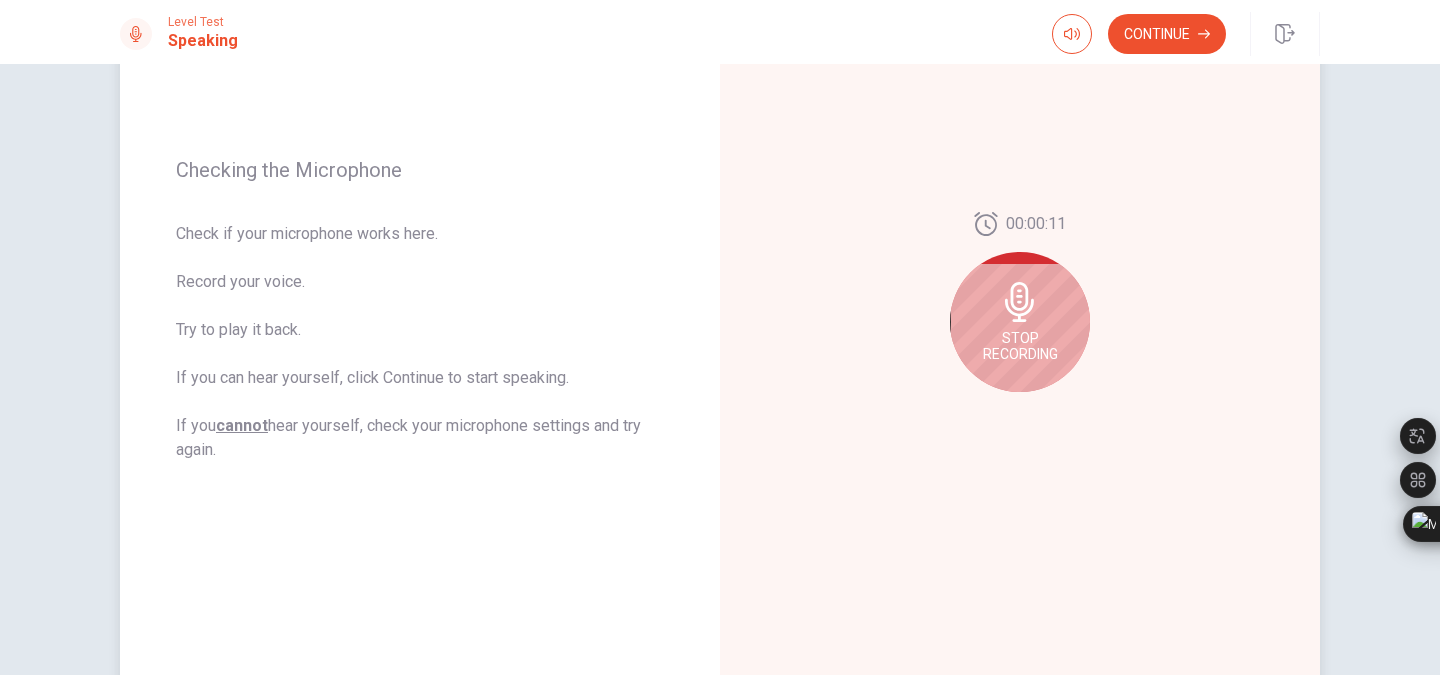 click 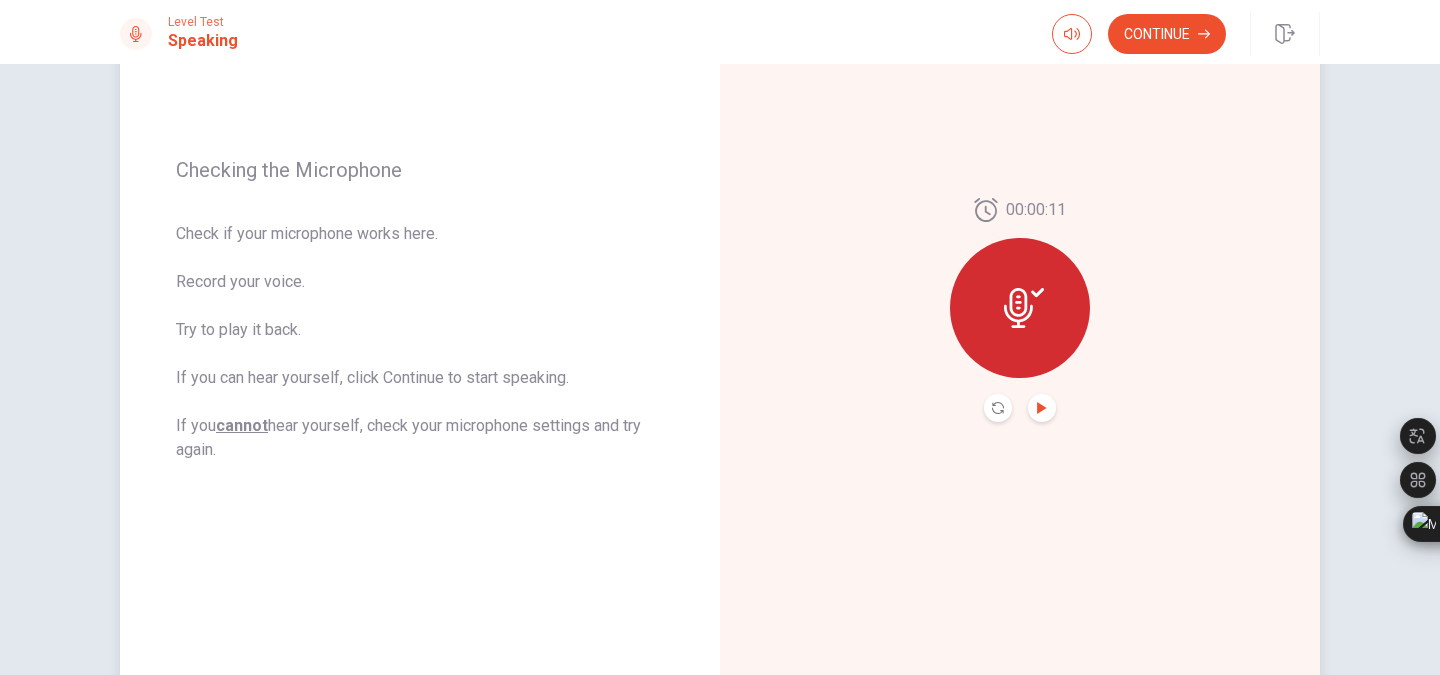 click 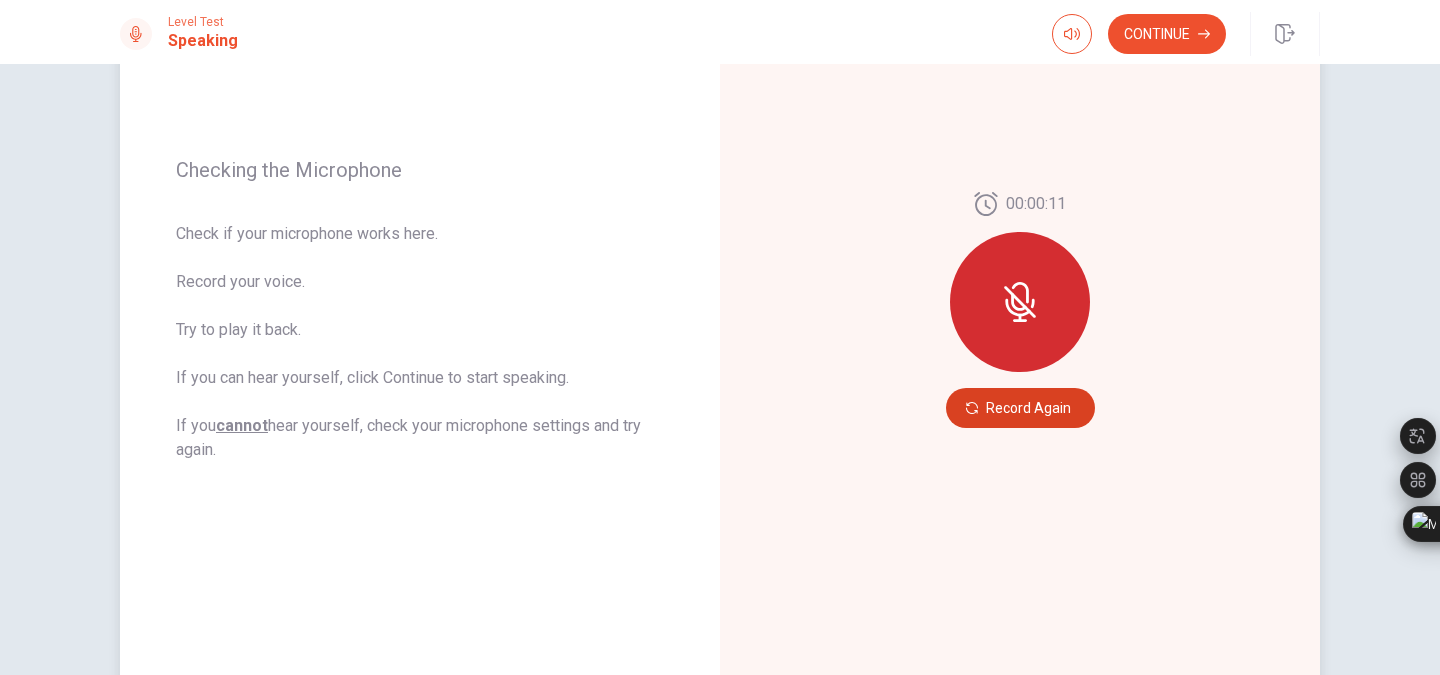 click on "Record Again" at bounding box center [1020, 408] 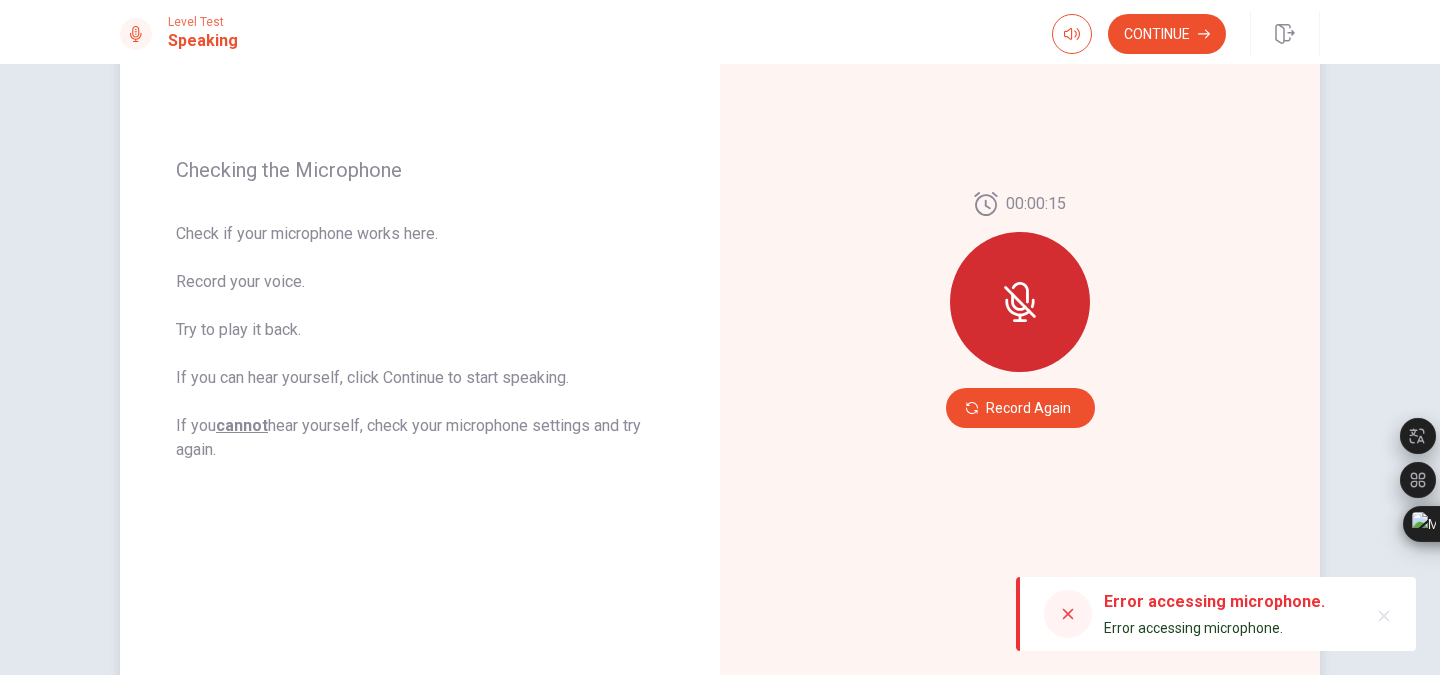 click on "Record Again" at bounding box center (1020, 408) 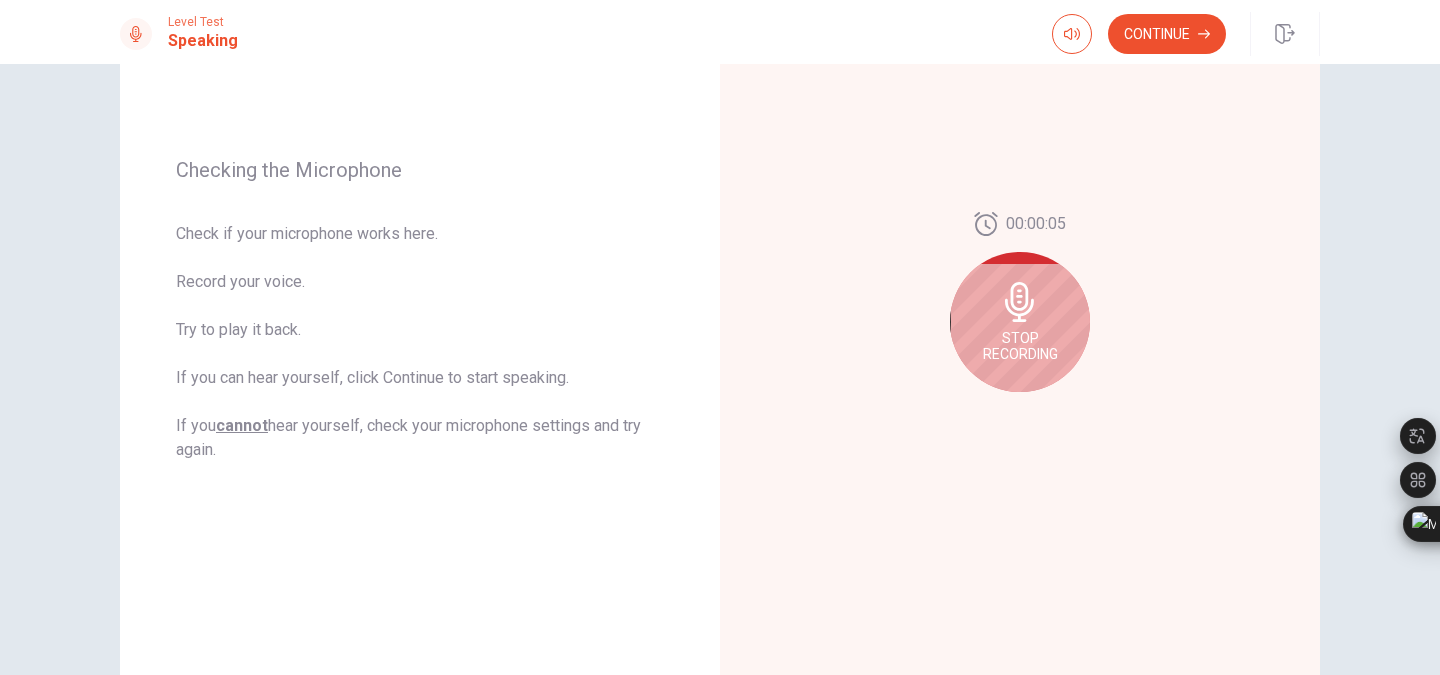 click on "Stop   Recording" at bounding box center [1020, 322] 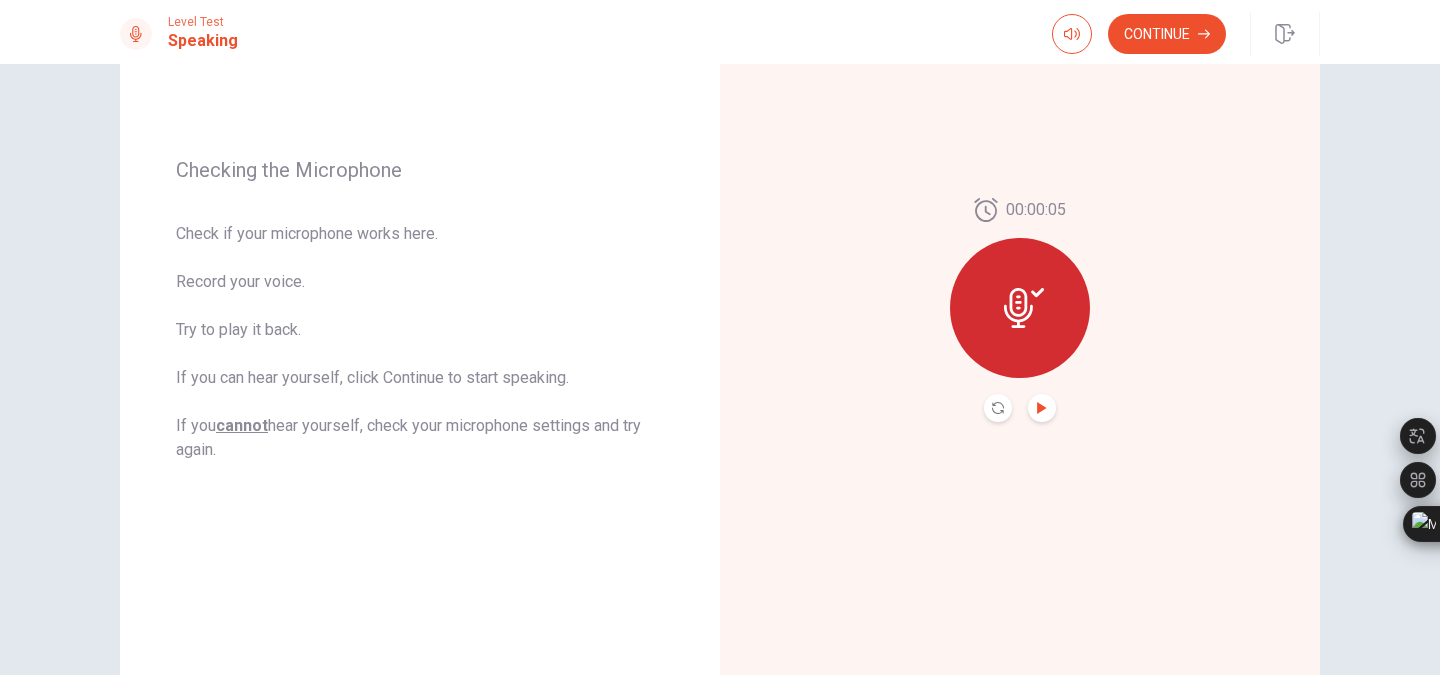click 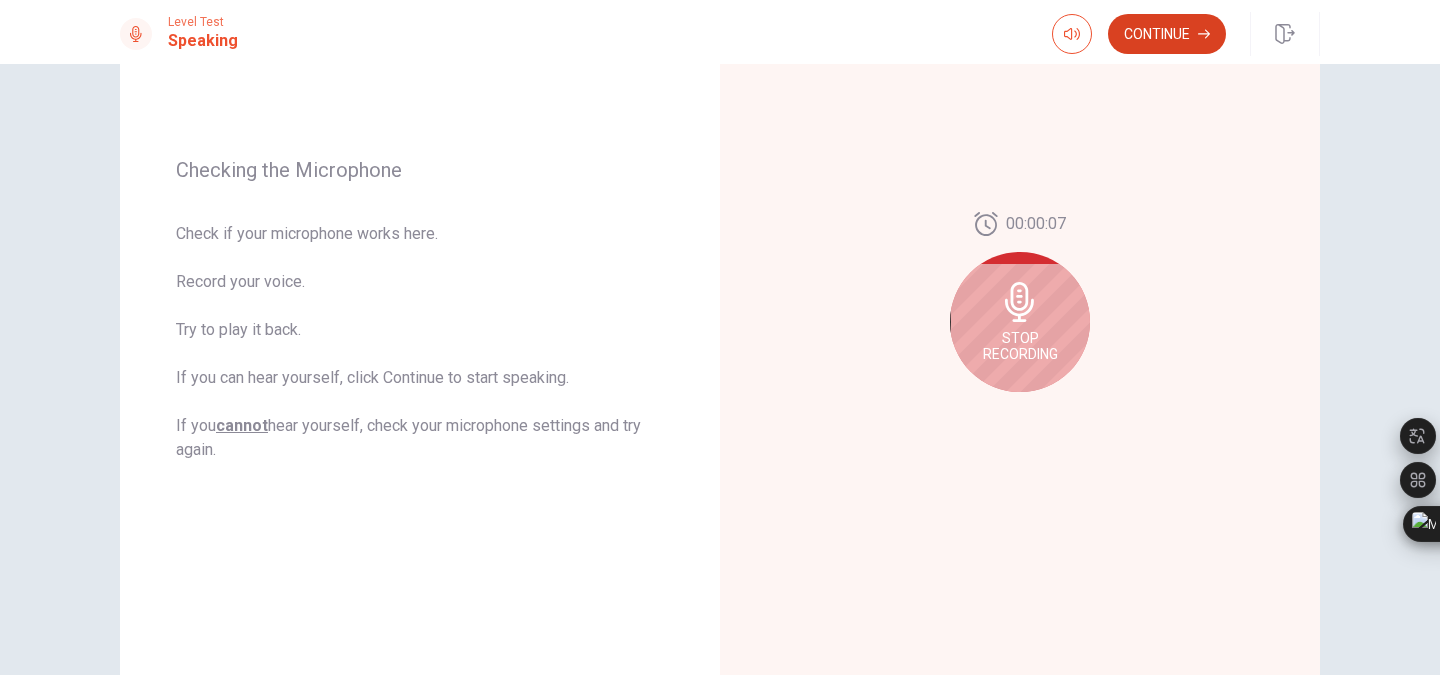 click on "Continue" at bounding box center [1167, 34] 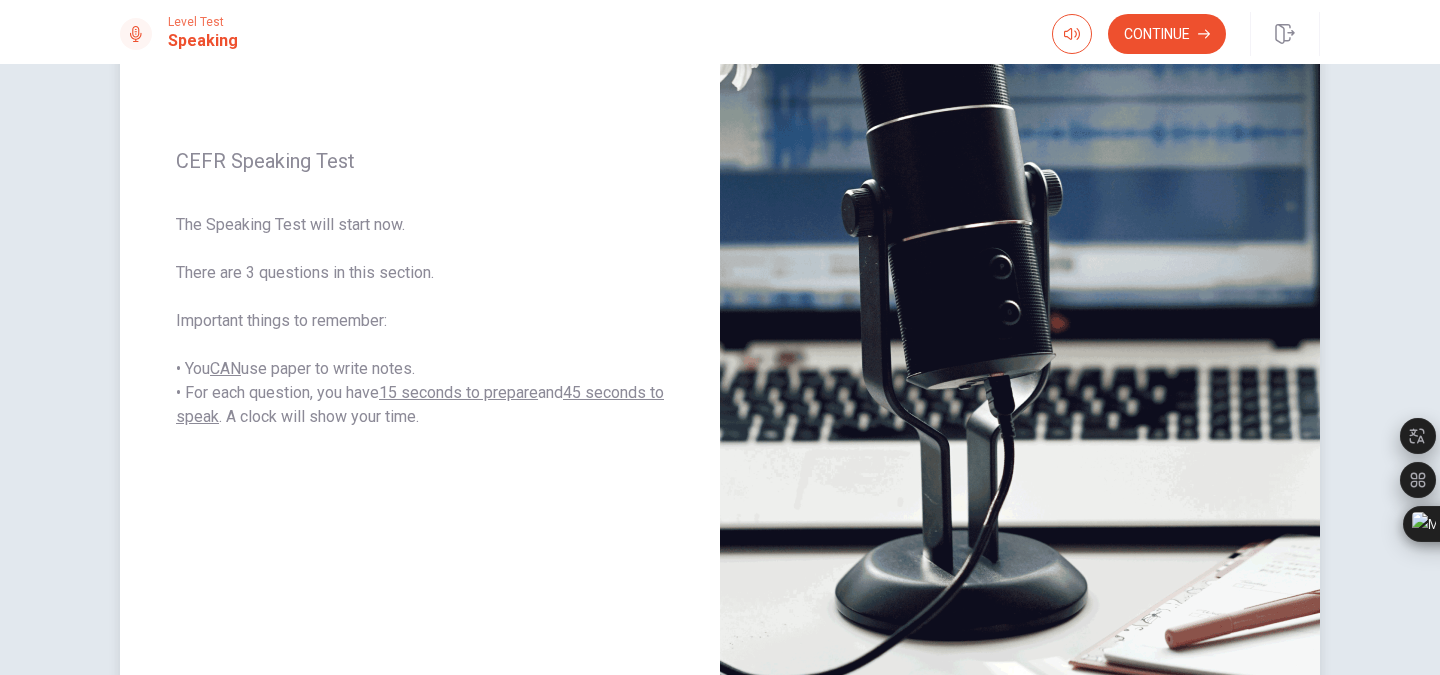 scroll, scrollTop: 245, scrollLeft: 0, axis: vertical 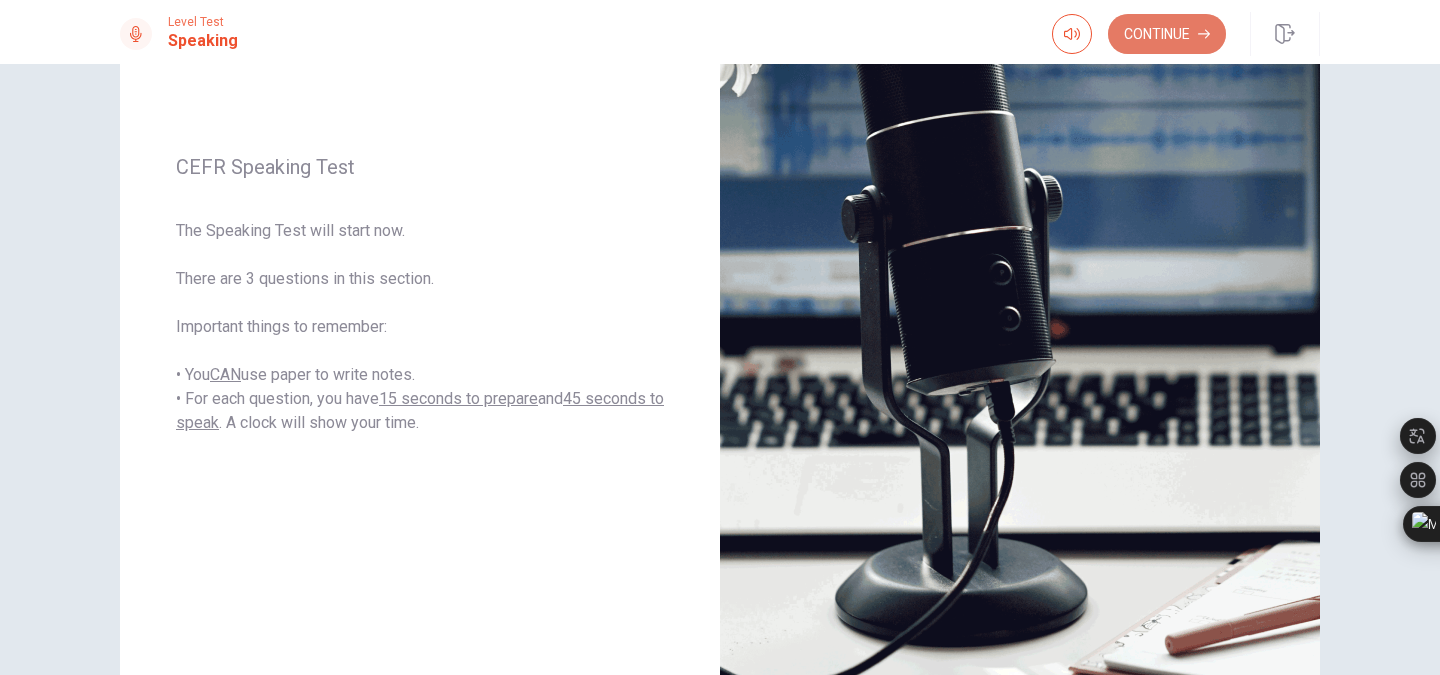 click on "Continue" at bounding box center [1167, 34] 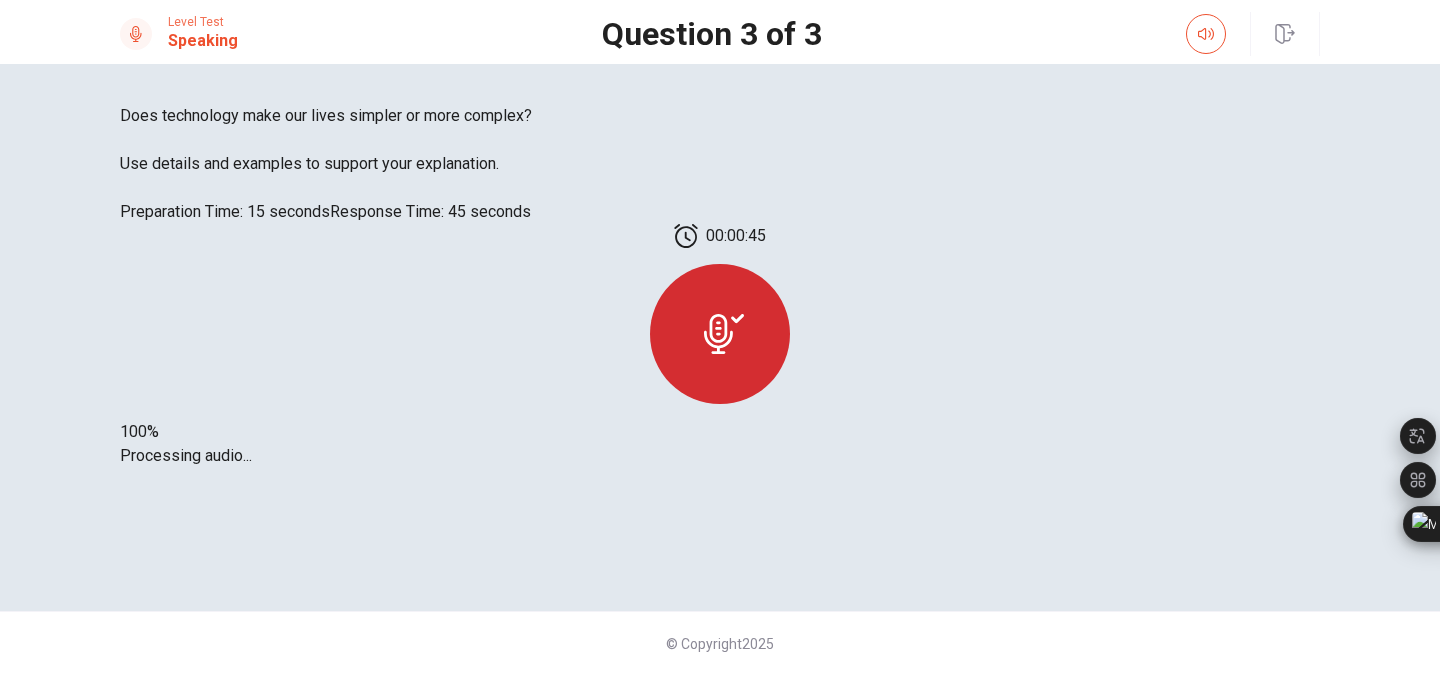 scroll, scrollTop: 53, scrollLeft: 0, axis: vertical 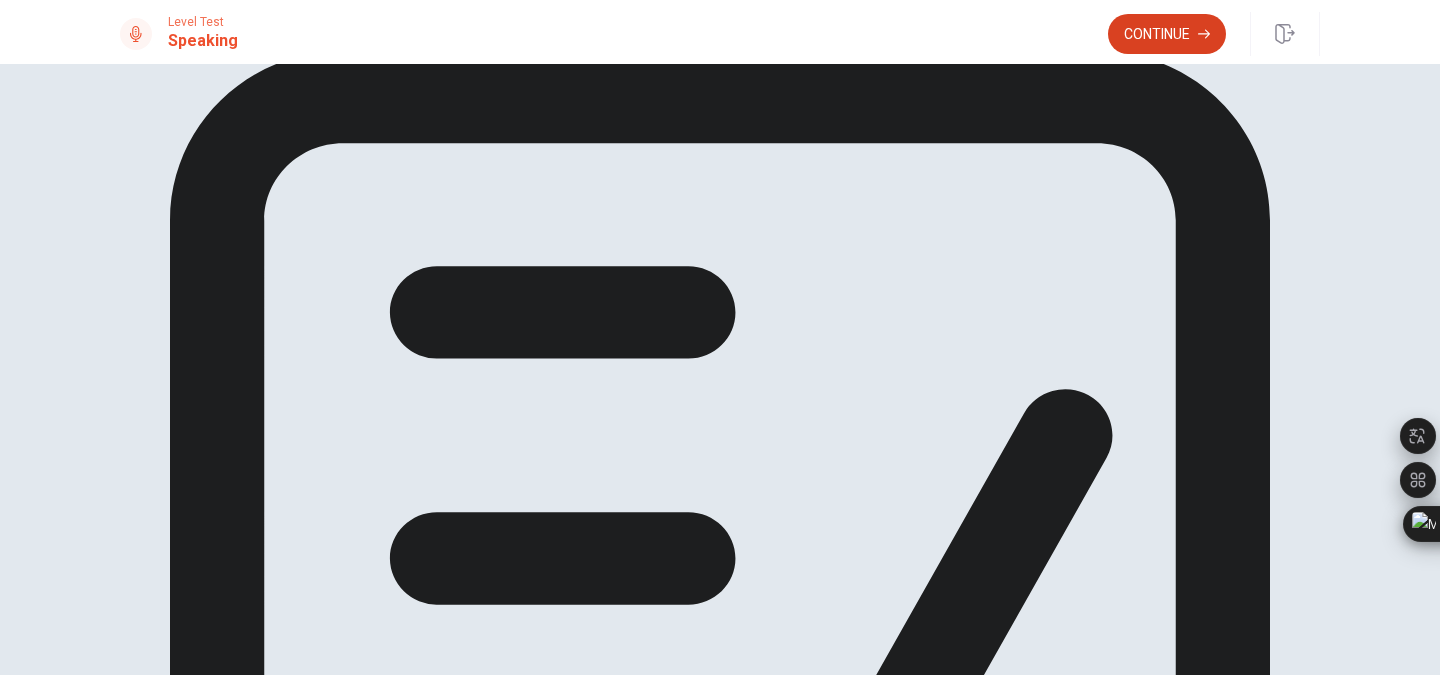 click on "Continue" at bounding box center [1167, 34] 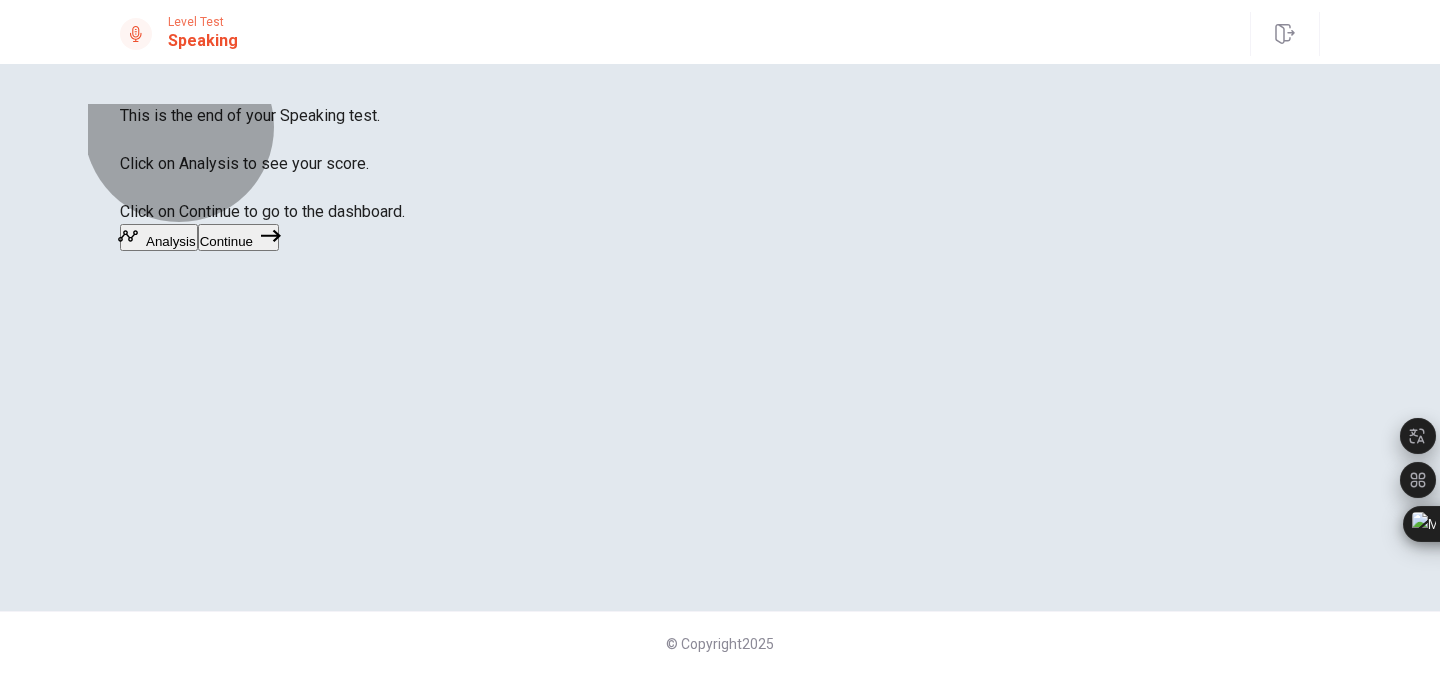 click on "Analysis" at bounding box center [159, 237] 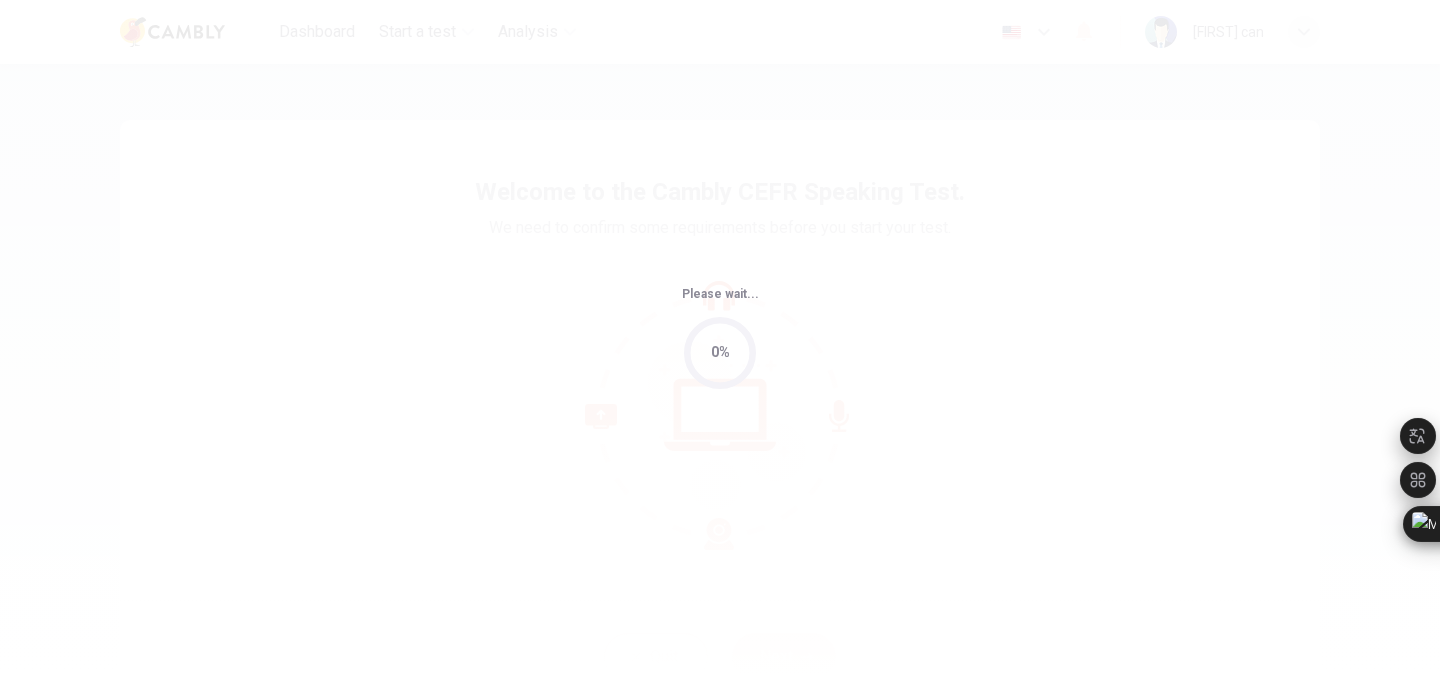 scroll, scrollTop: 0, scrollLeft: 0, axis: both 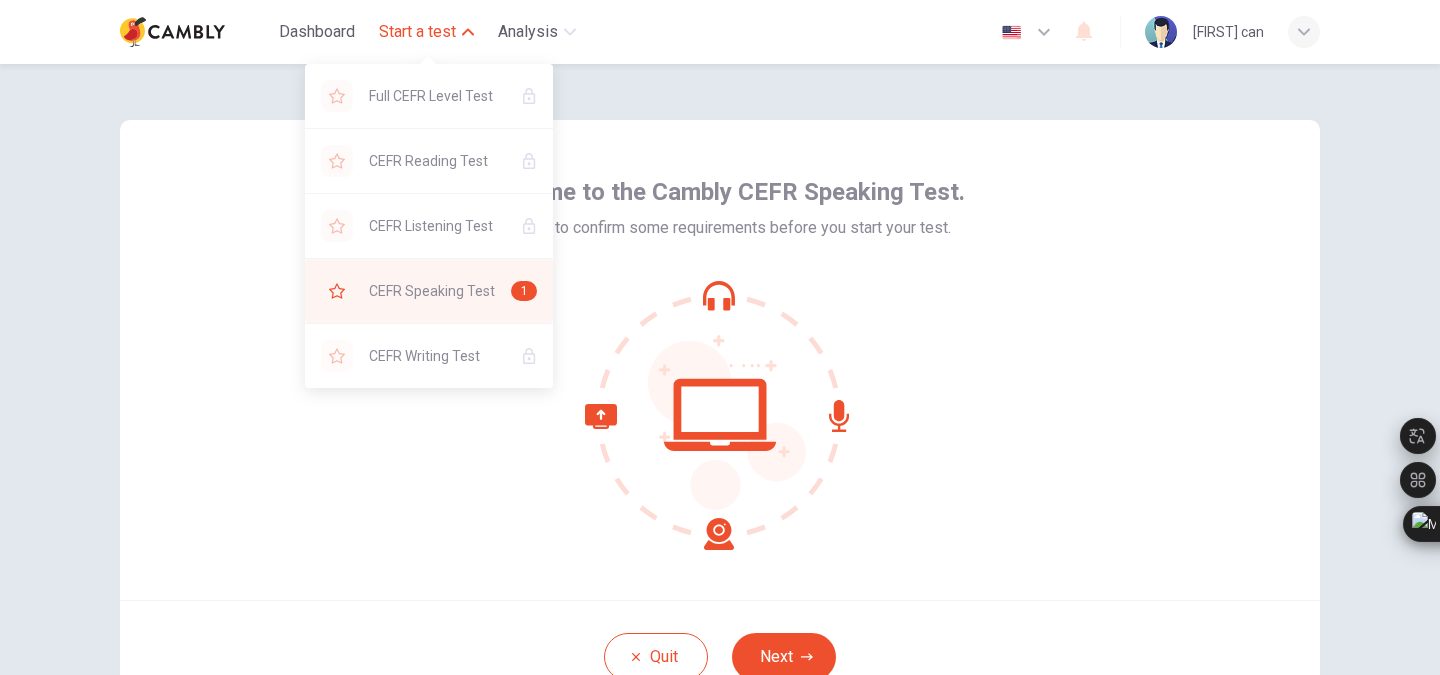 click on "1" at bounding box center (524, 291) 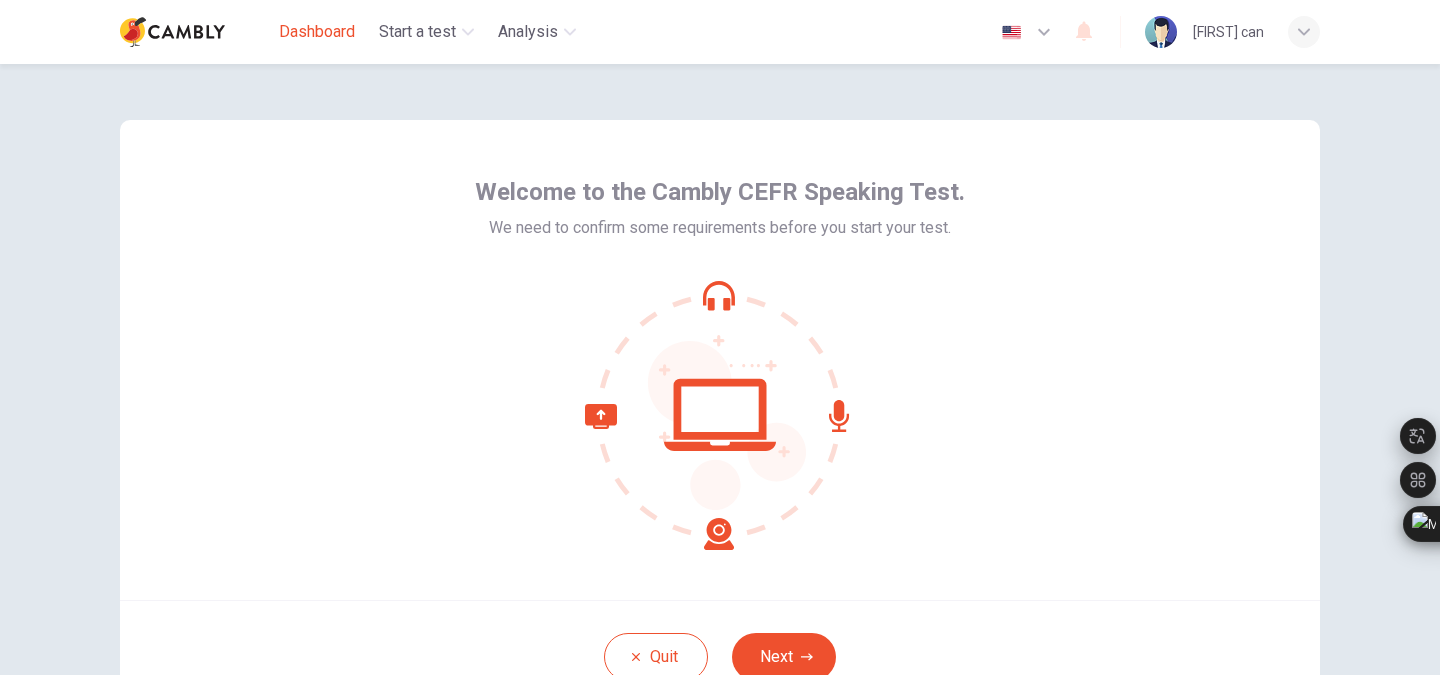 click on "Dashboard" at bounding box center [317, 32] 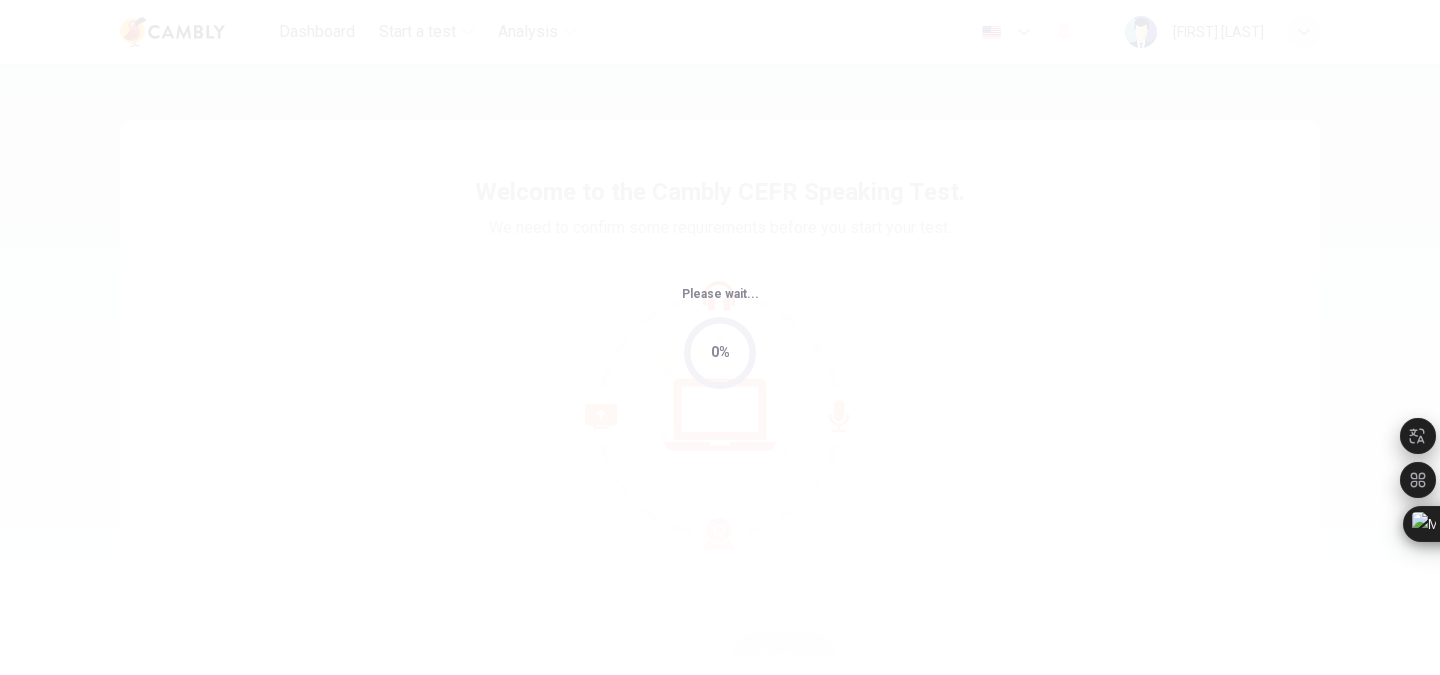 scroll, scrollTop: 0, scrollLeft: 0, axis: both 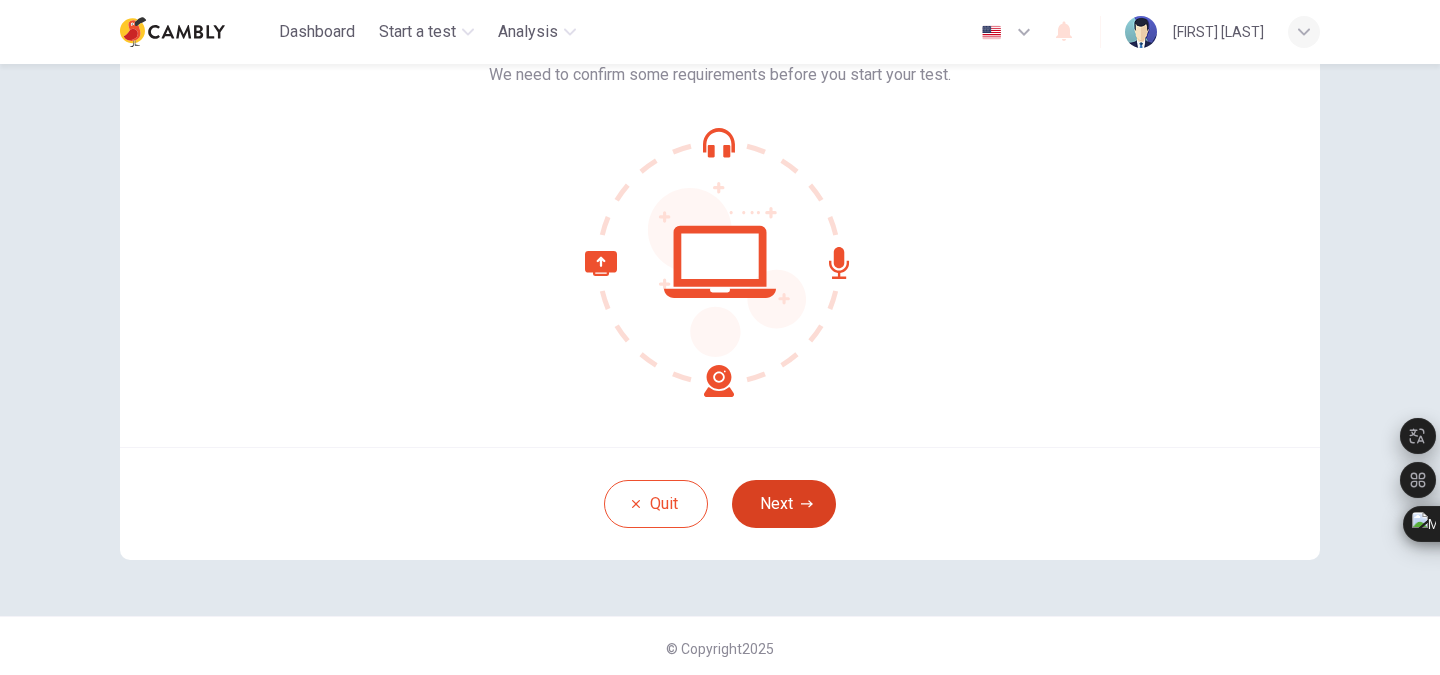 click on "Next" at bounding box center (784, 504) 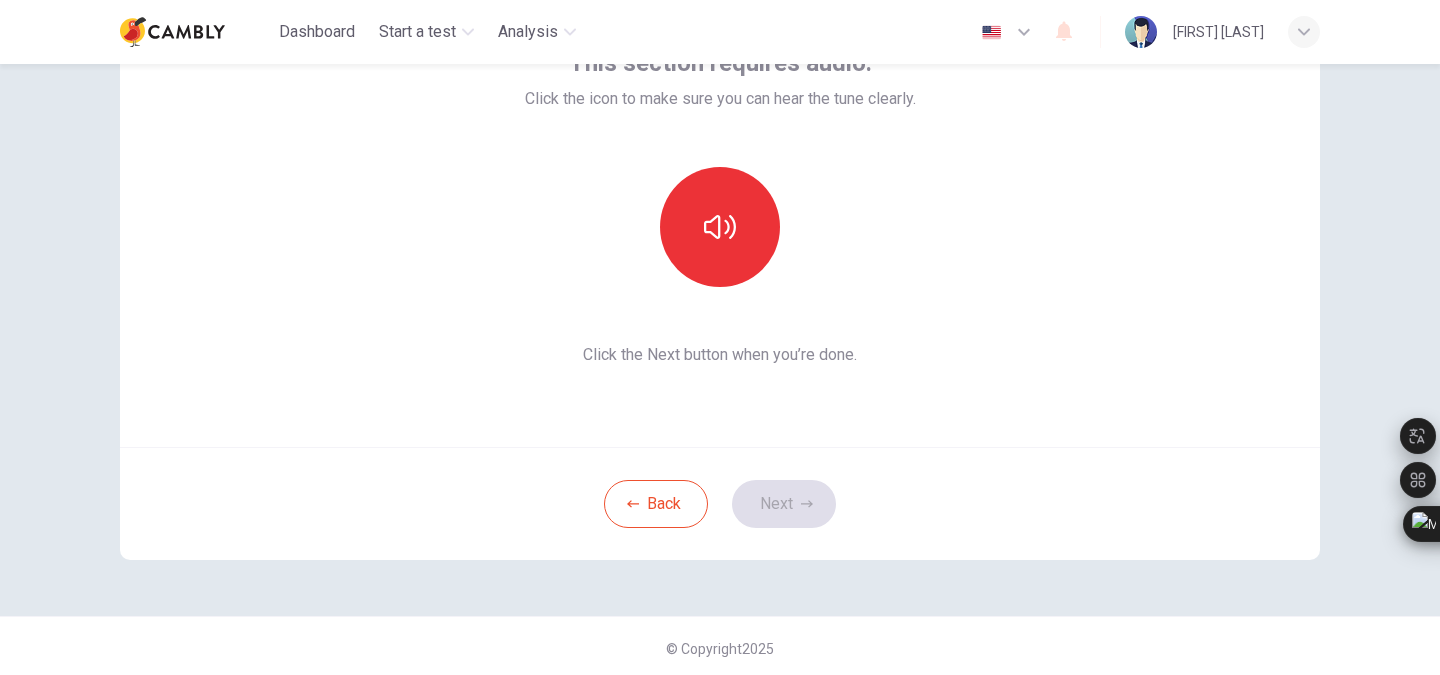 scroll, scrollTop: 0, scrollLeft: 0, axis: both 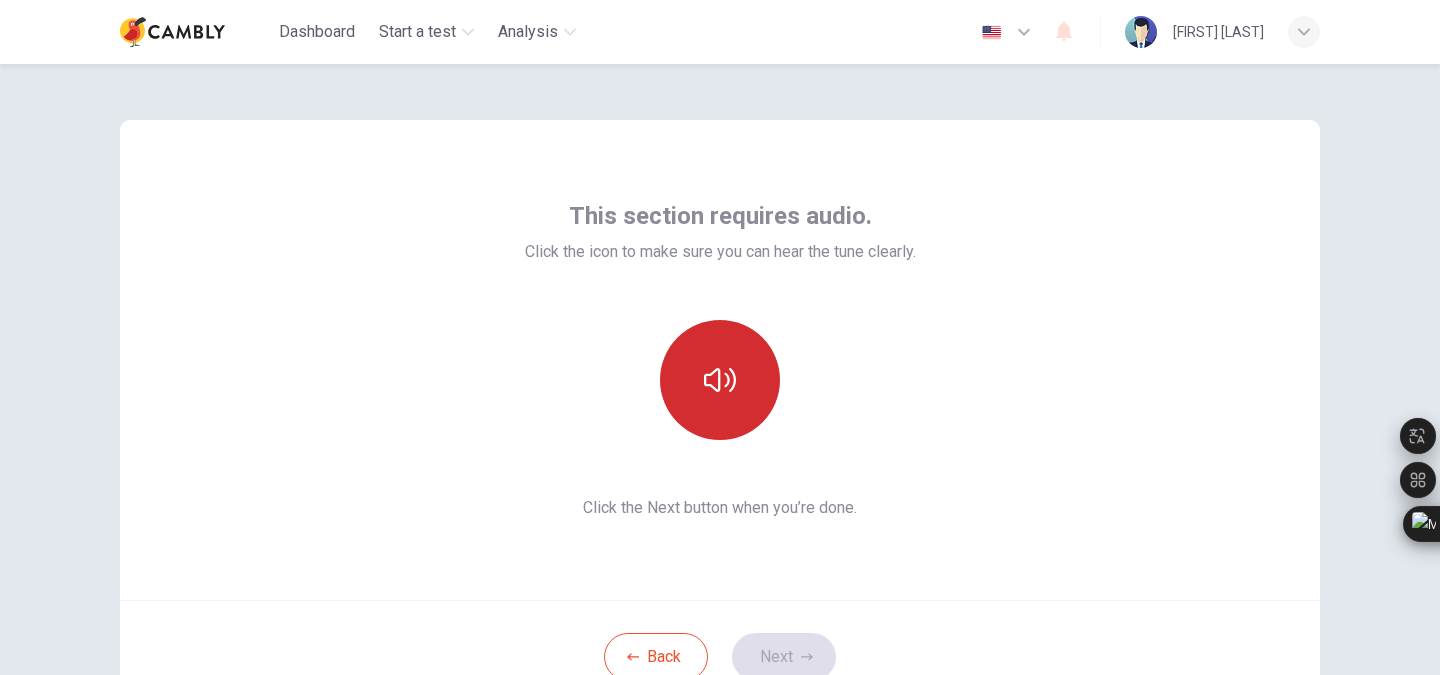click 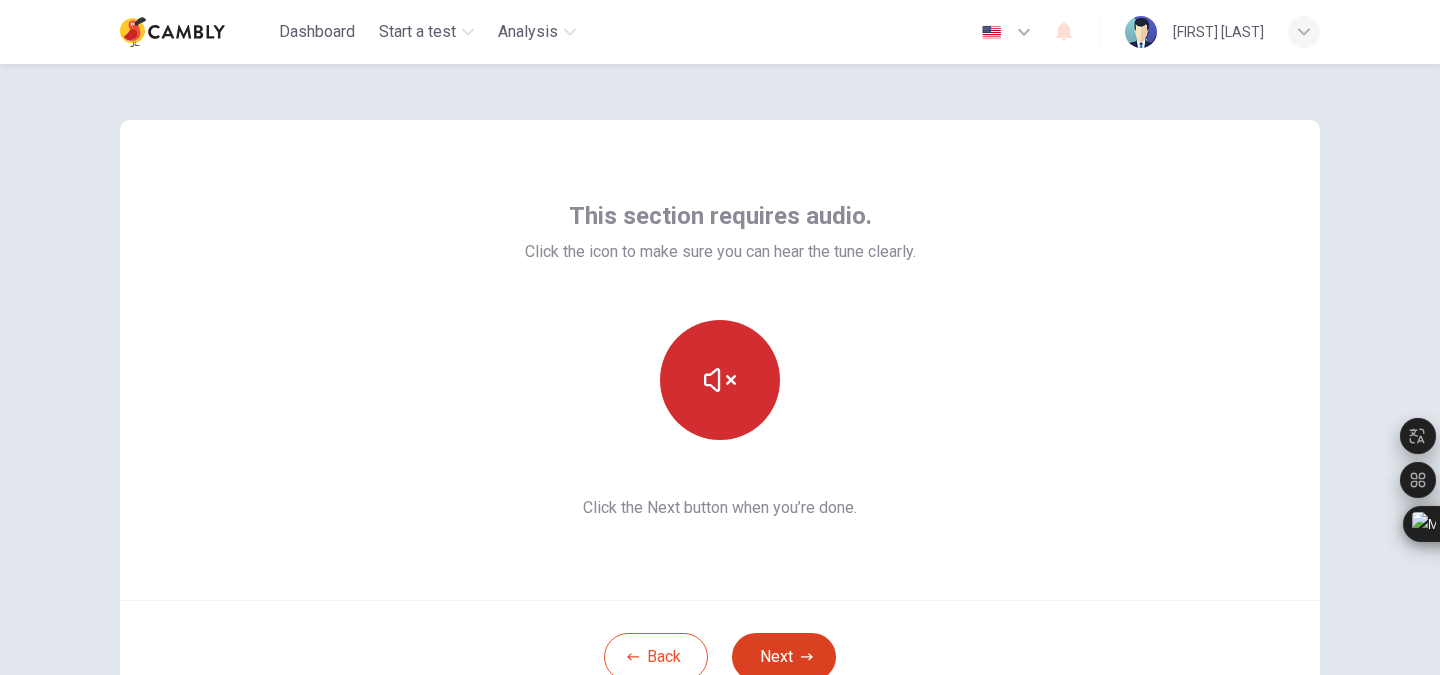 click on "Next" at bounding box center [784, 657] 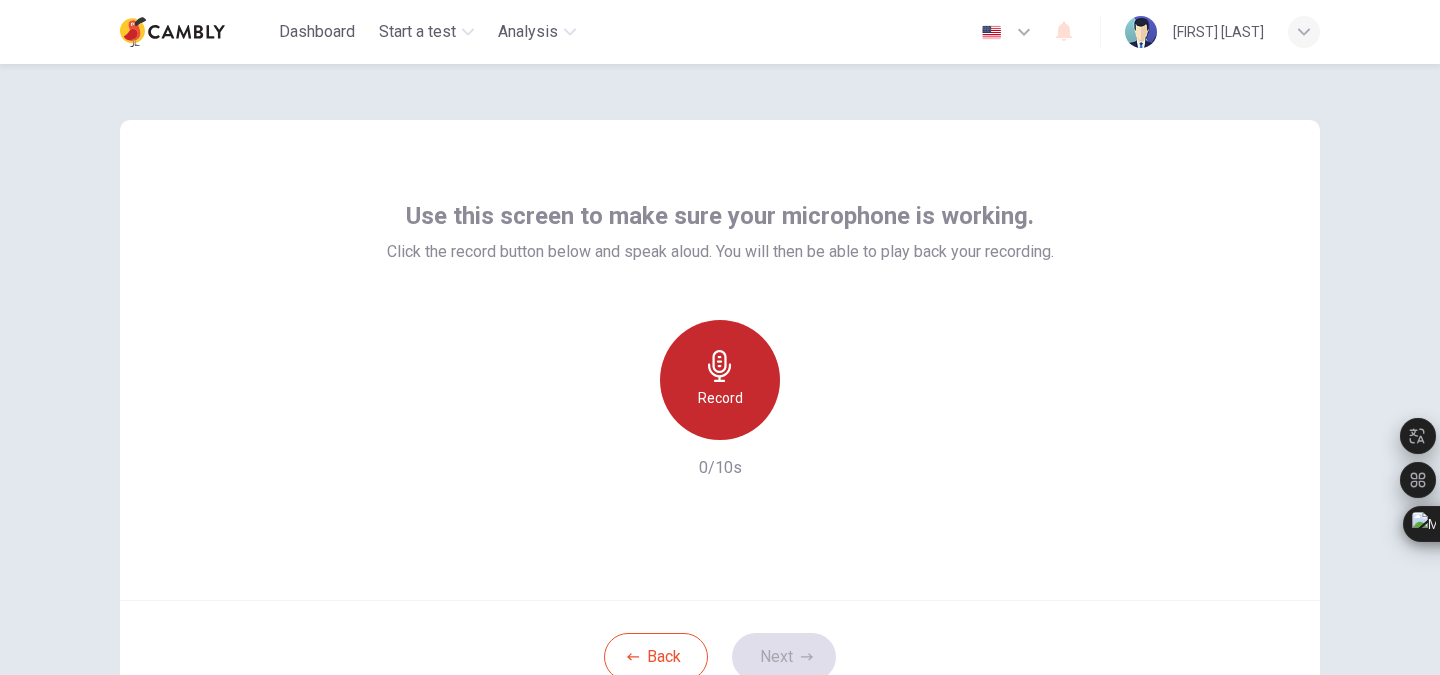 click on "Record" at bounding box center (720, 380) 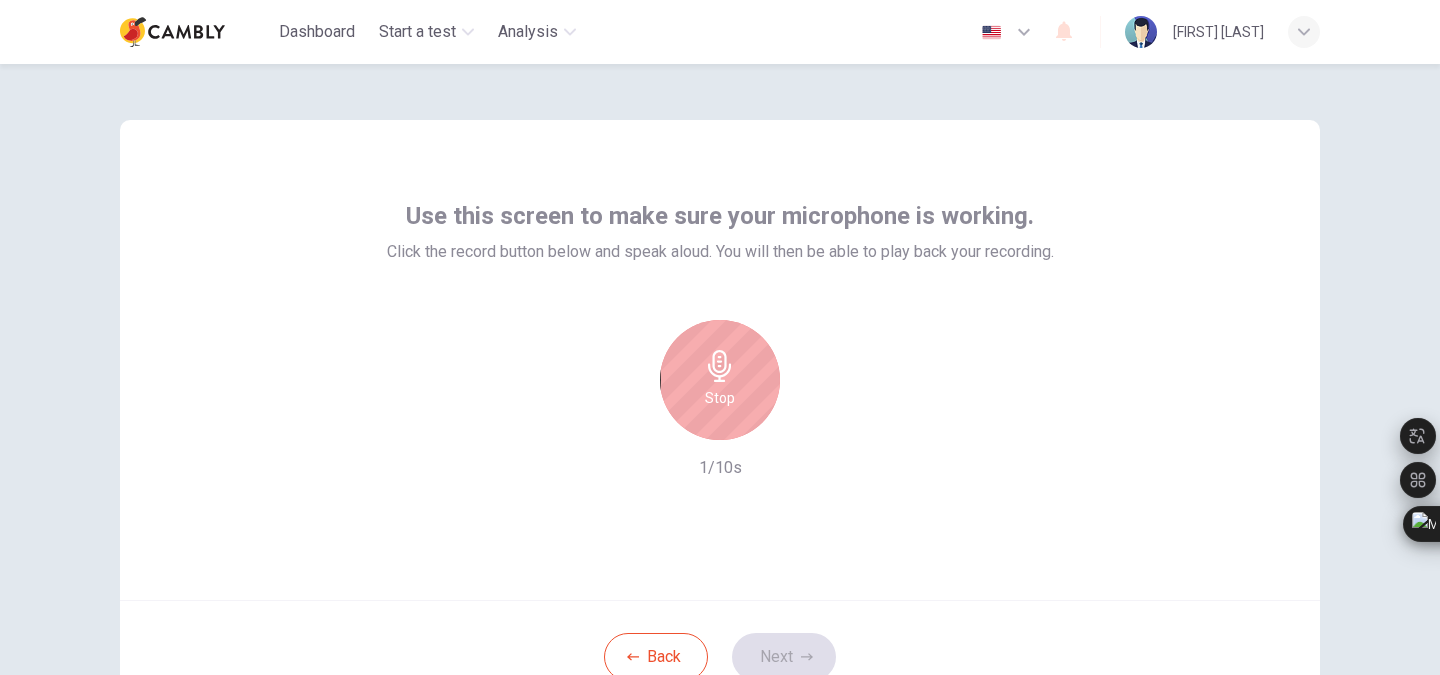 scroll, scrollTop: 55, scrollLeft: 0, axis: vertical 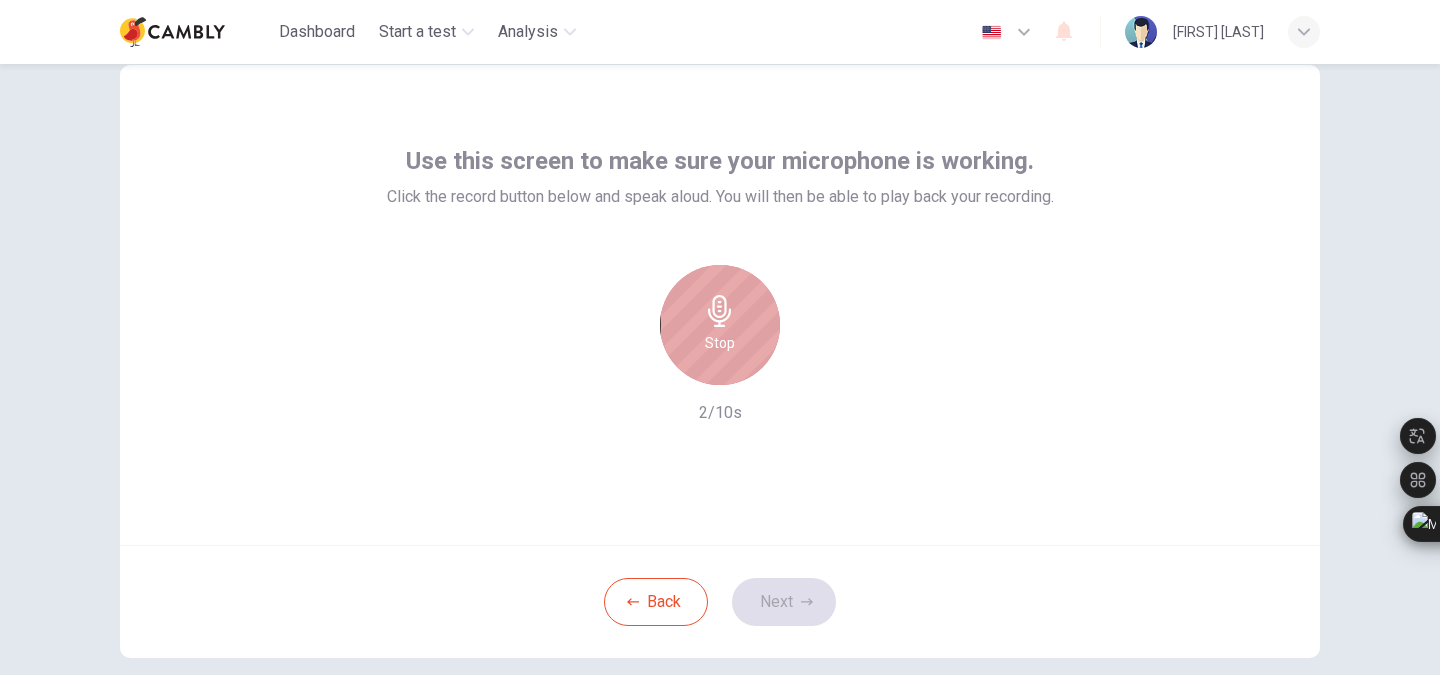 click on "Stop" at bounding box center (720, 325) 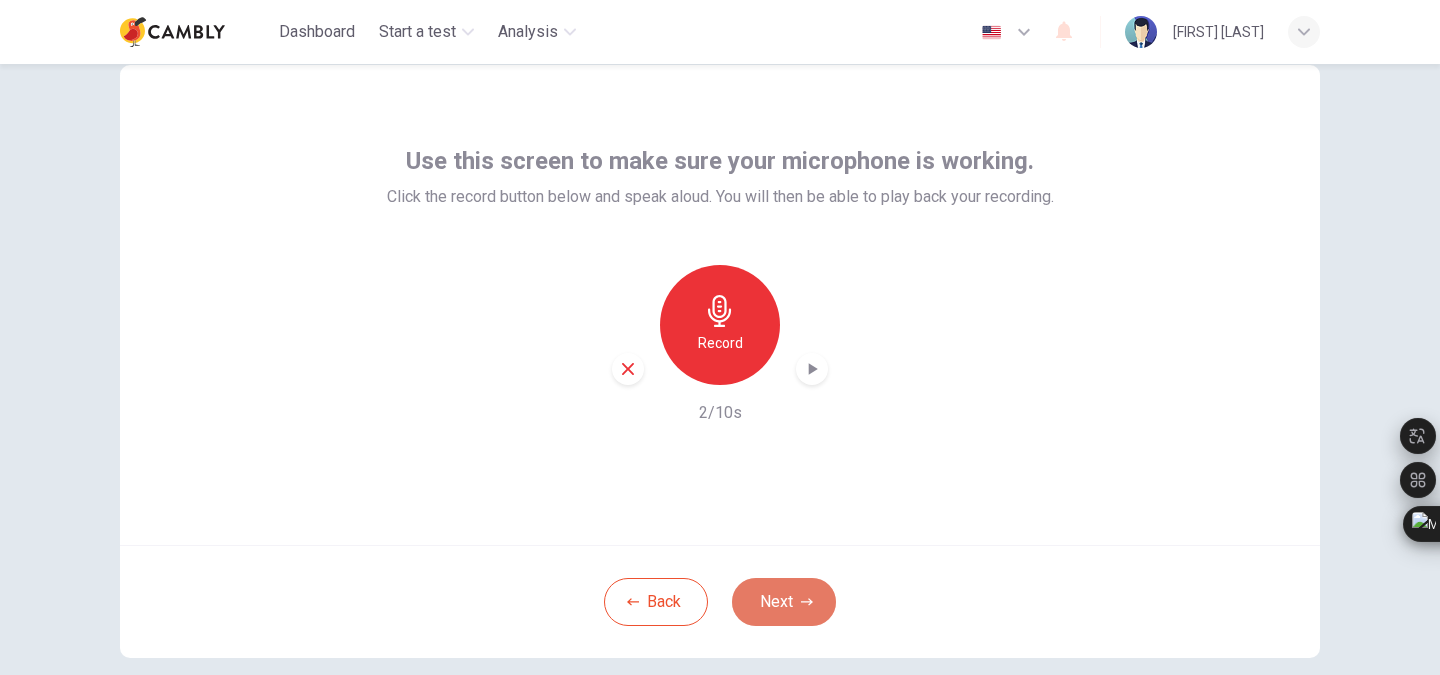 click on "Next" at bounding box center (784, 602) 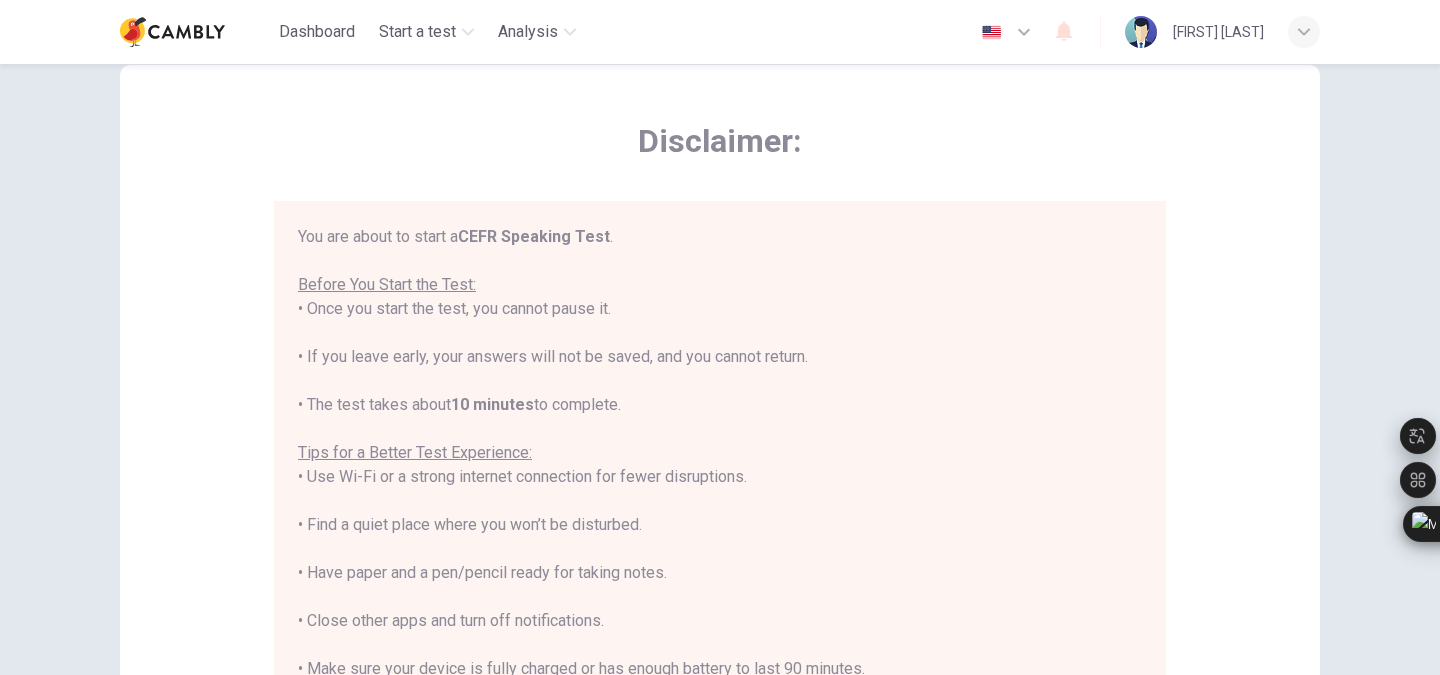 scroll, scrollTop: 23, scrollLeft: 0, axis: vertical 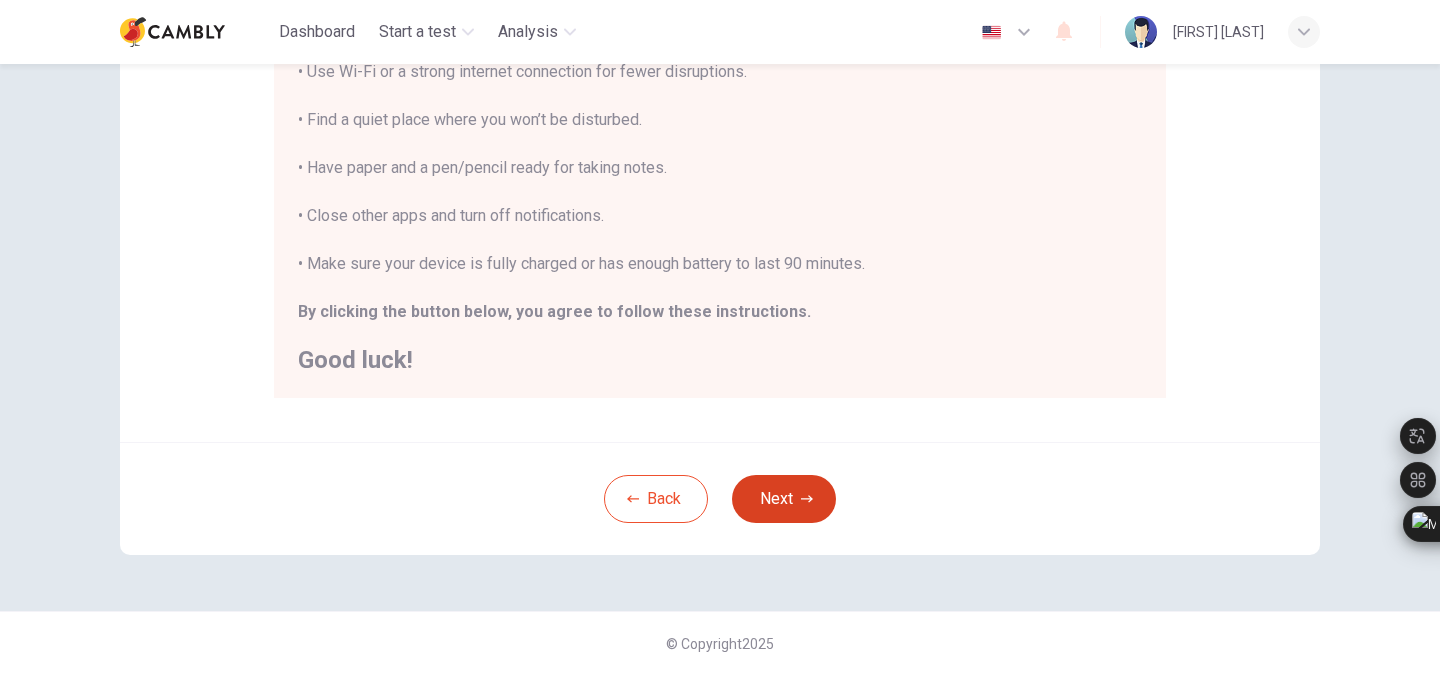 click on "Next" at bounding box center [784, 499] 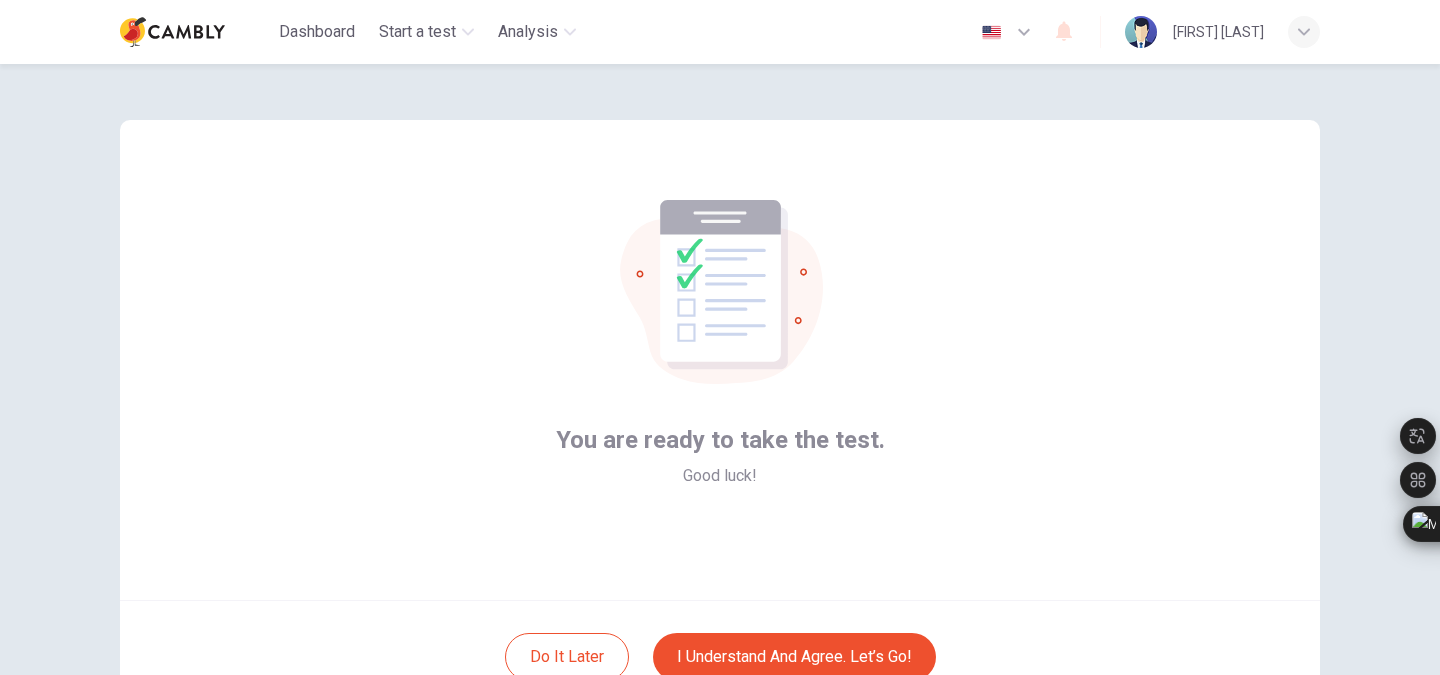 scroll, scrollTop: 105, scrollLeft: 0, axis: vertical 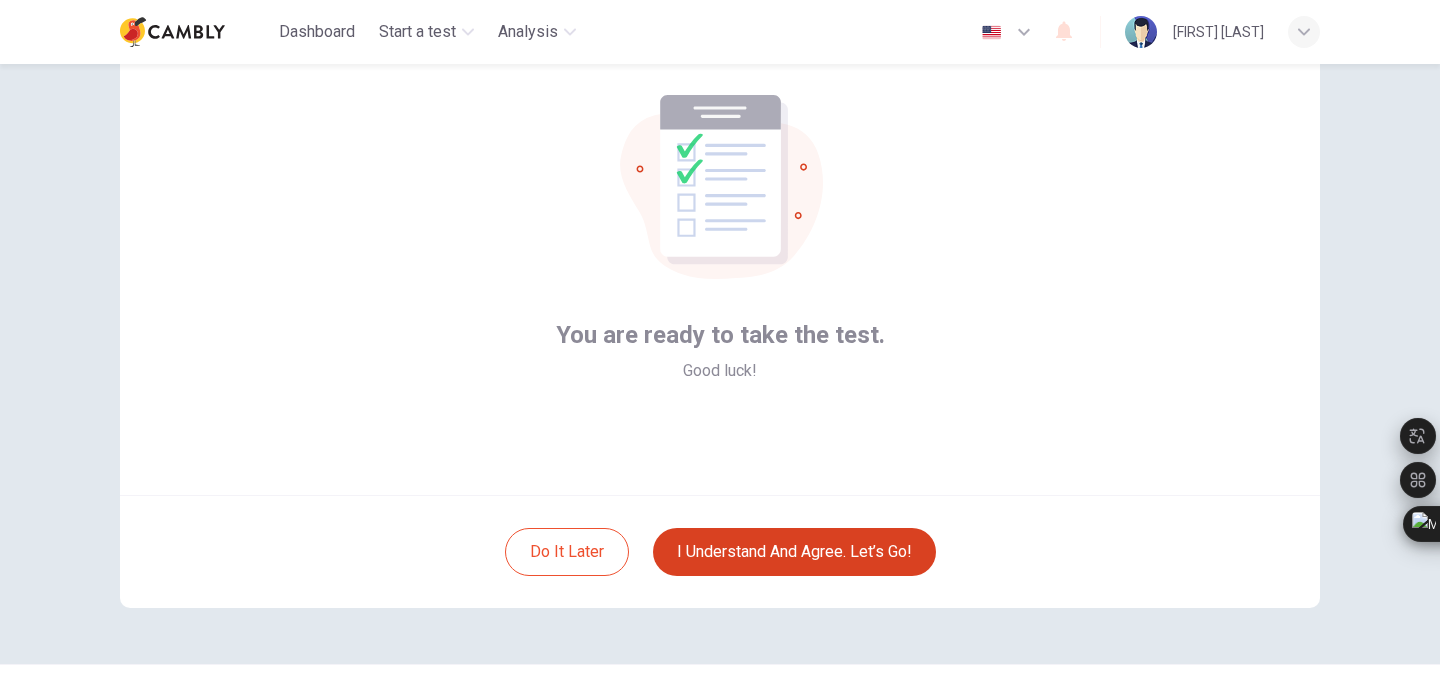click on "I understand and agree. Let’s go!" at bounding box center (794, 552) 